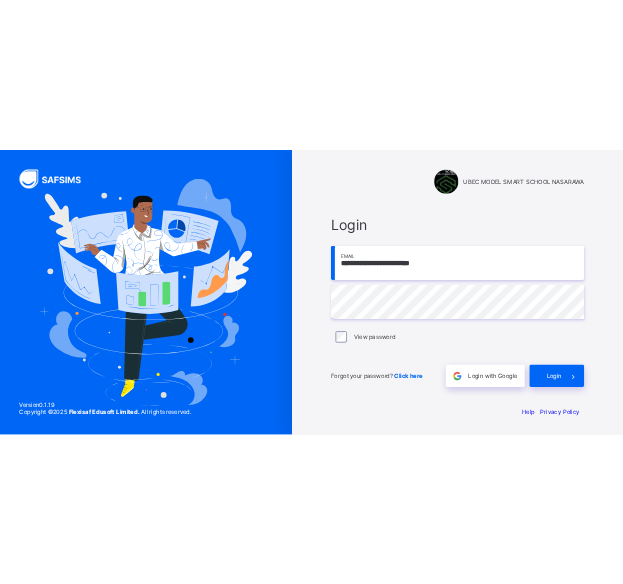 scroll, scrollTop: 0, scrollLeft: 0, axis: both 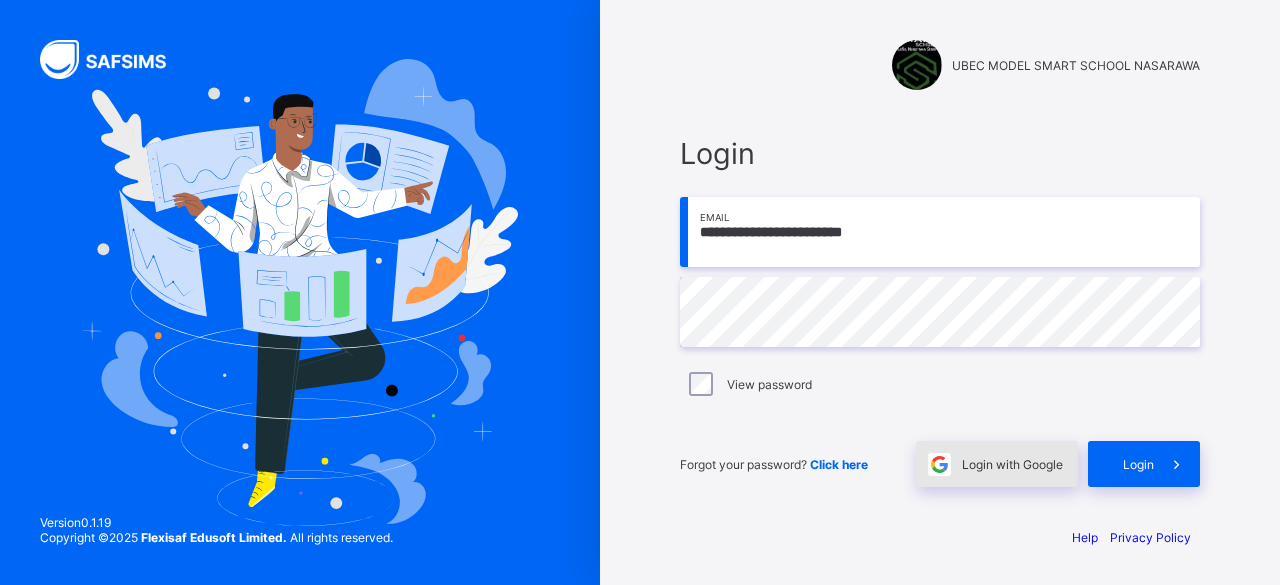 click on "Login with Google" at bounding box center (1012, 464) 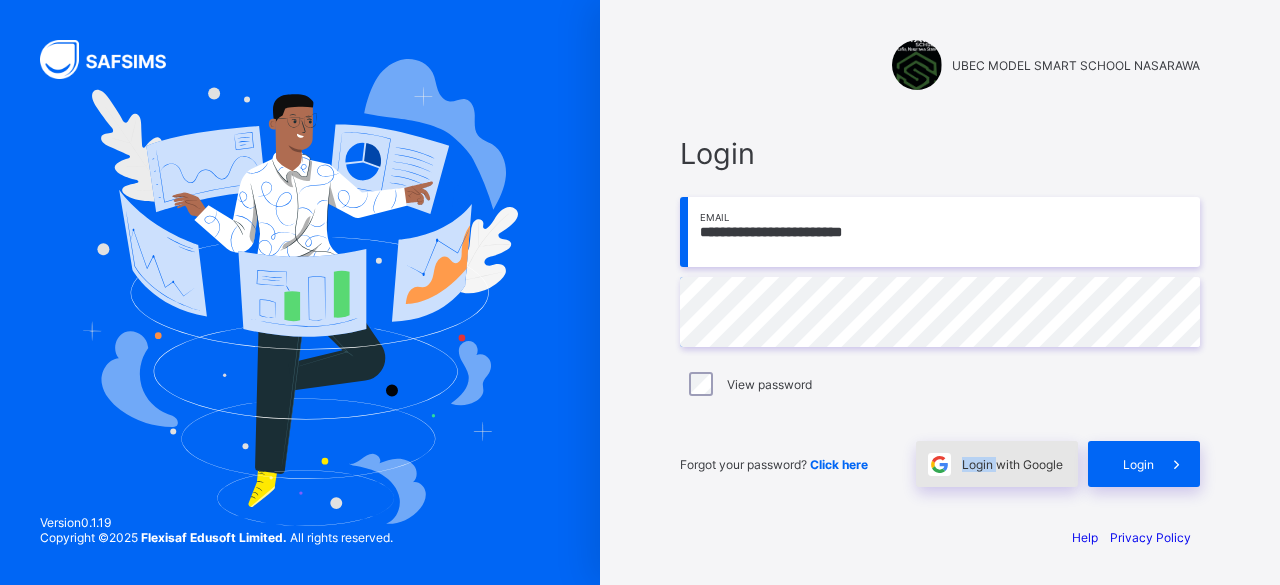 click on "Login with Google" at bounding box center [1012, 464] 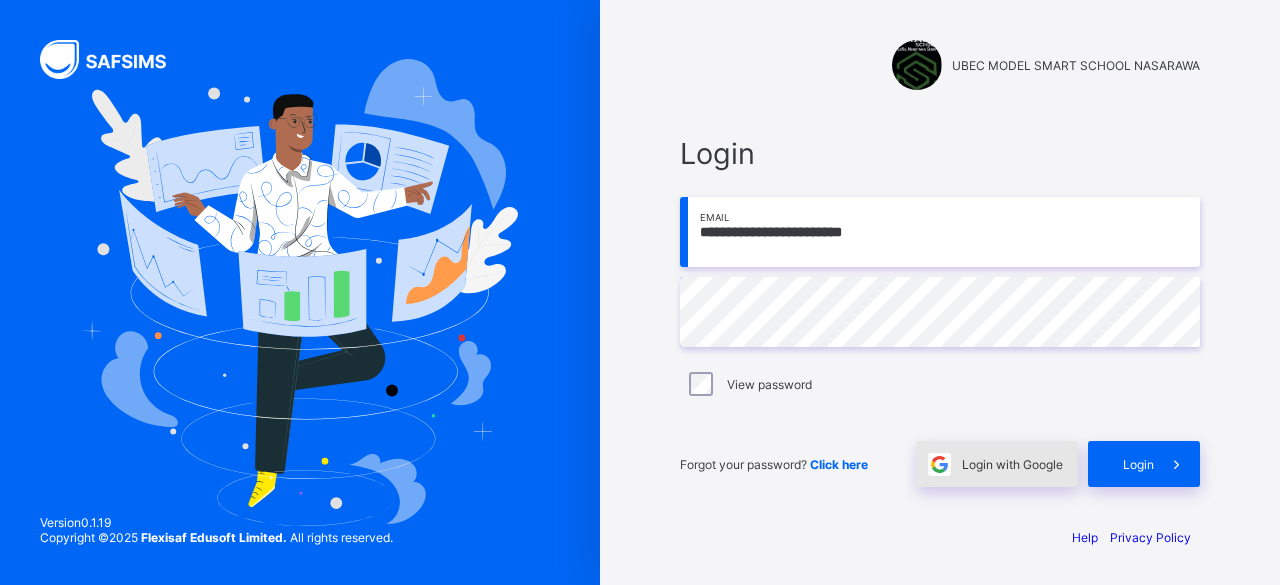 click on "Login with Google" at bounding box center [997, 464] 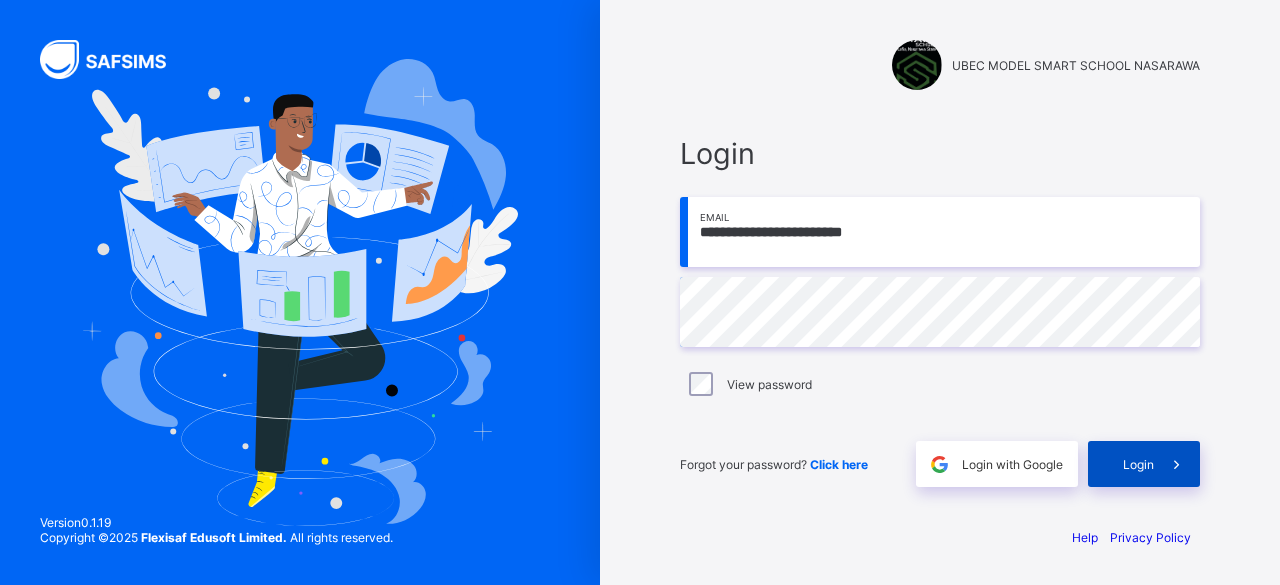 click at bounding box center [1177, 464] 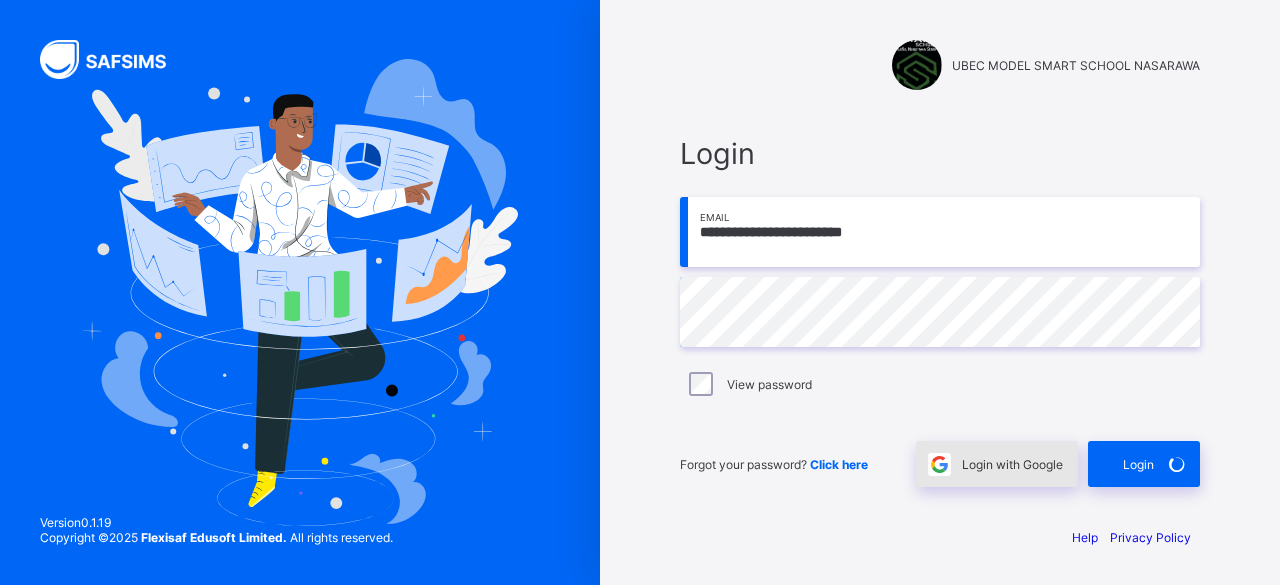 click on "Login with Google" at bounding box center (997, 464) 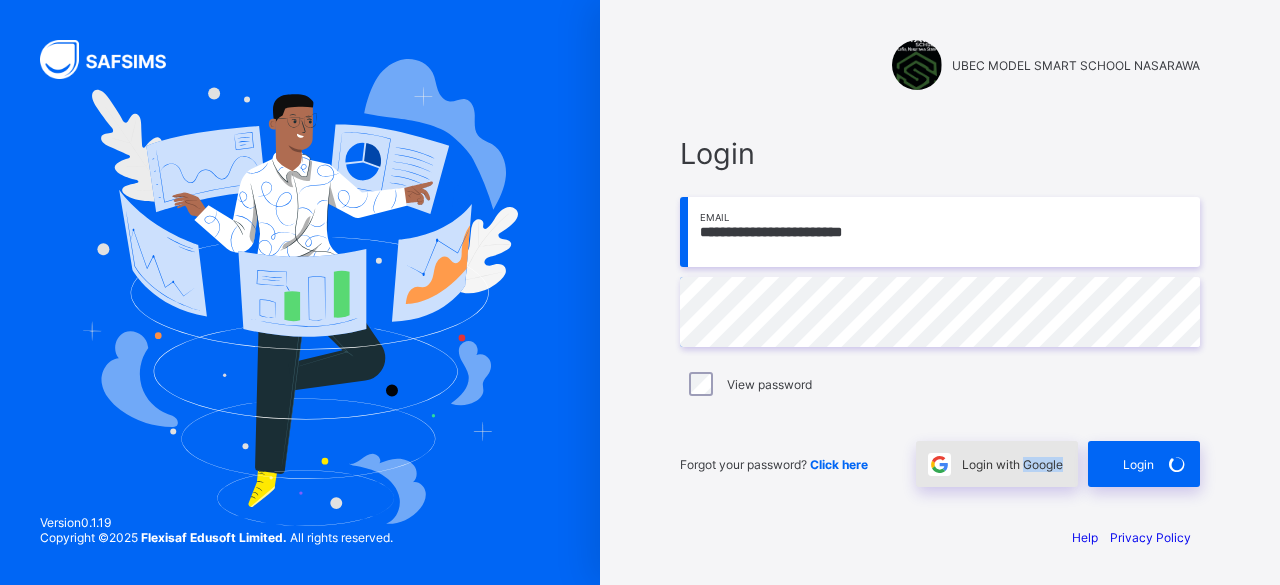 click on "Login with Google" at bounding box center (1012, 464) 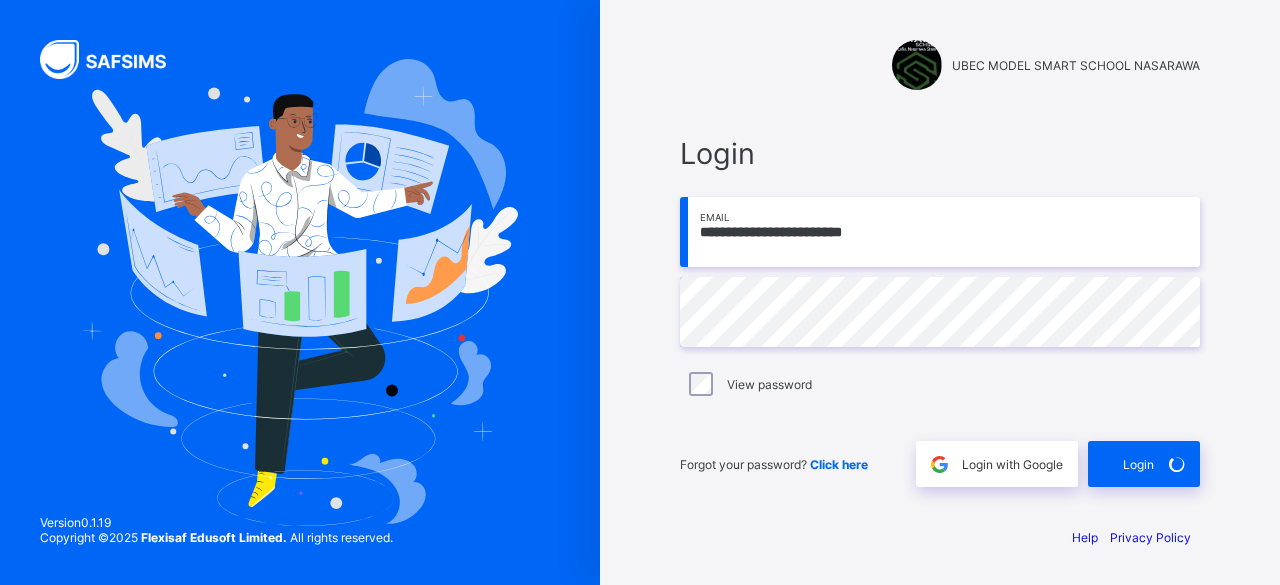 click on "View password" at bounding box center [940, 384] 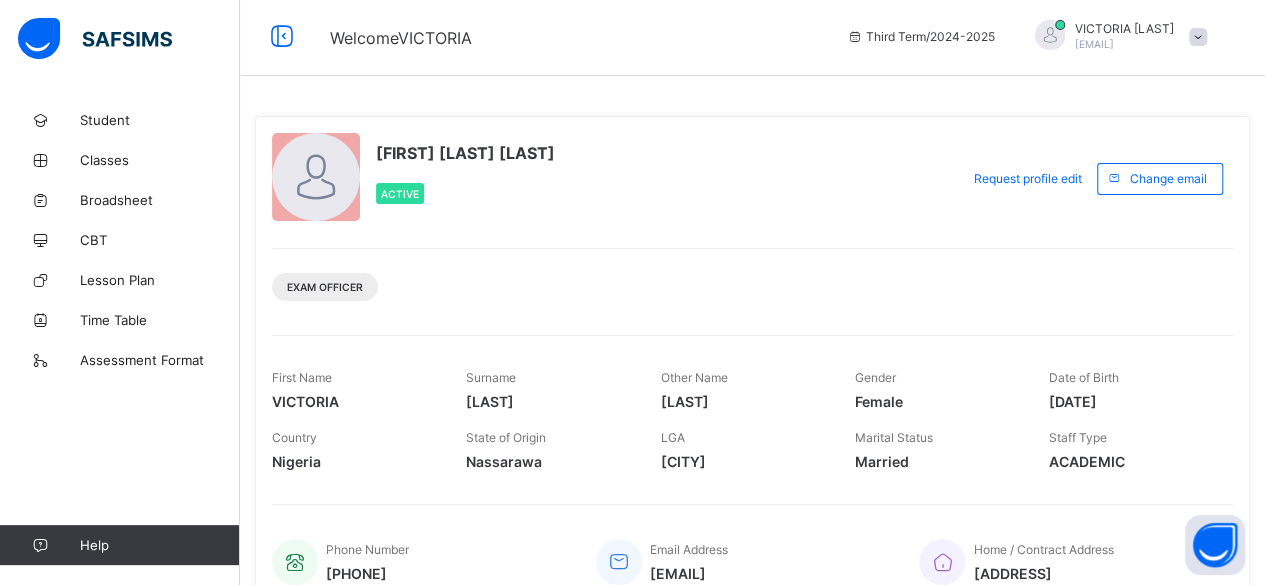 scroll, scrollTop: 0, scrollLeft: 0, axis: both 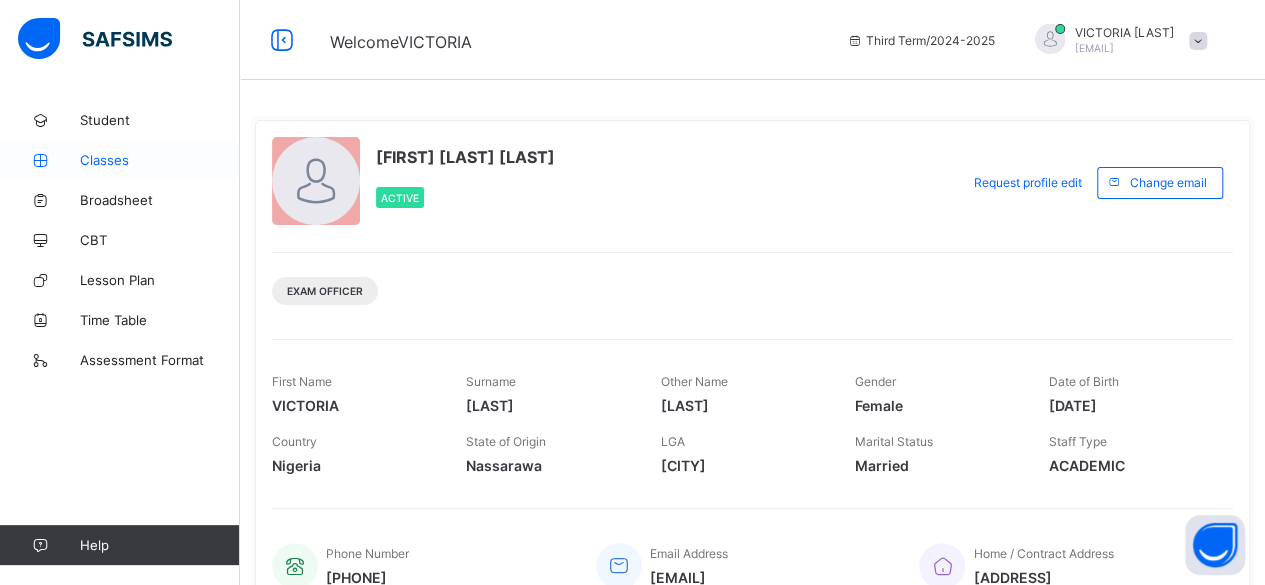 click on "Classes" at bounding box center [160, 160] 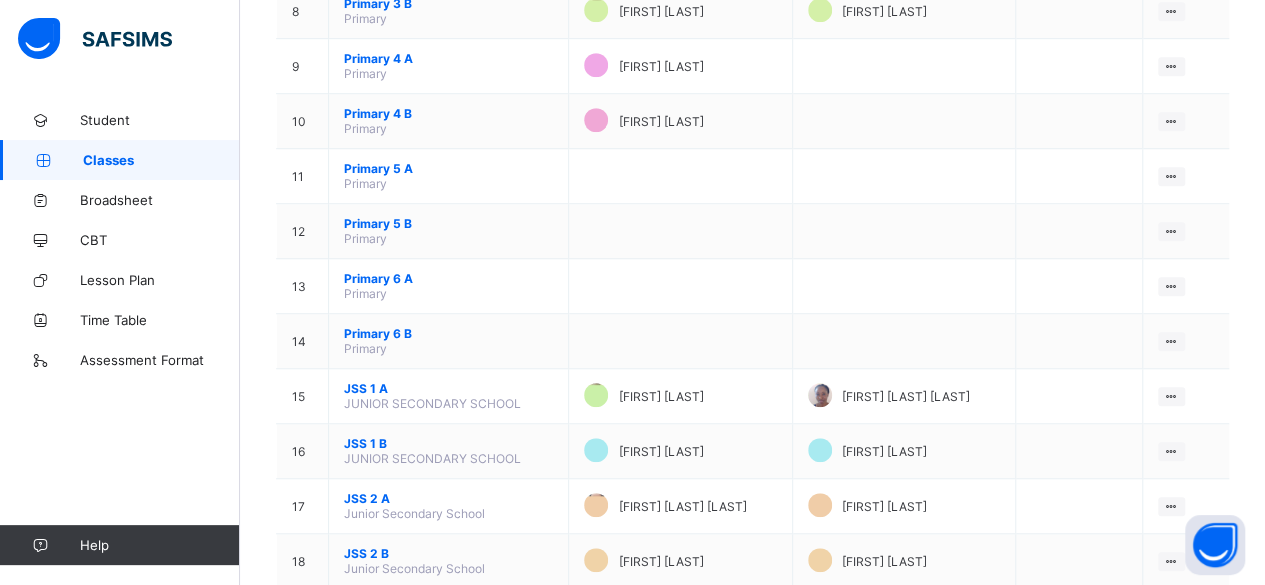 scroll, scrollTop: 640, scrollLeft: 0, axis: vertical 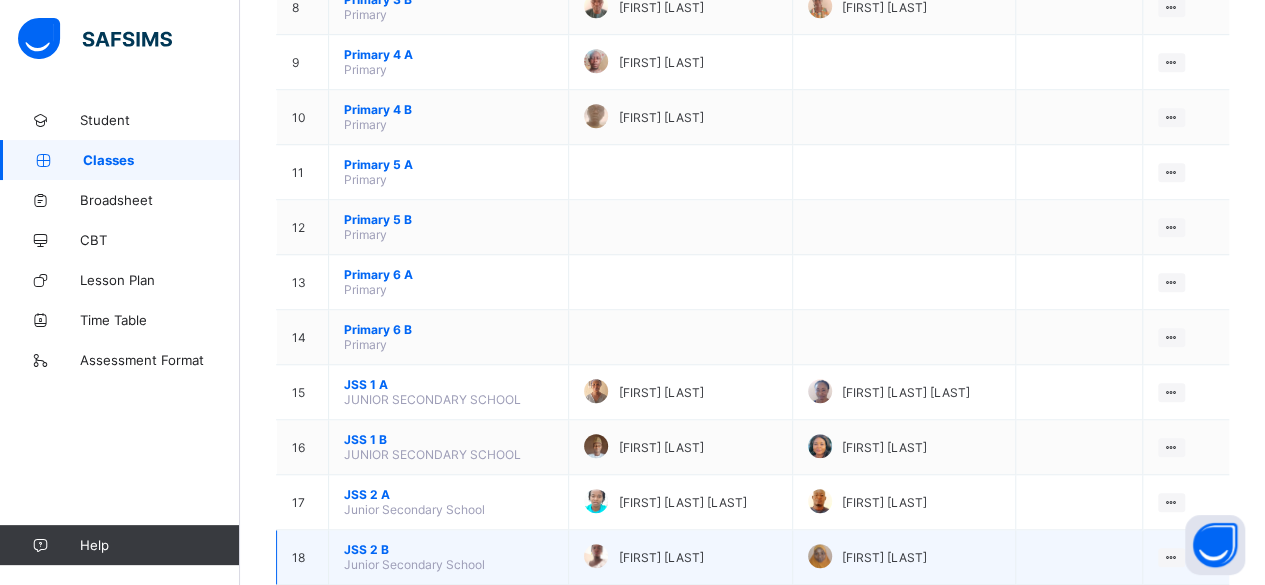 click on "JSS 2   B   Junior Secondary School" at bounding box center [449, 557] 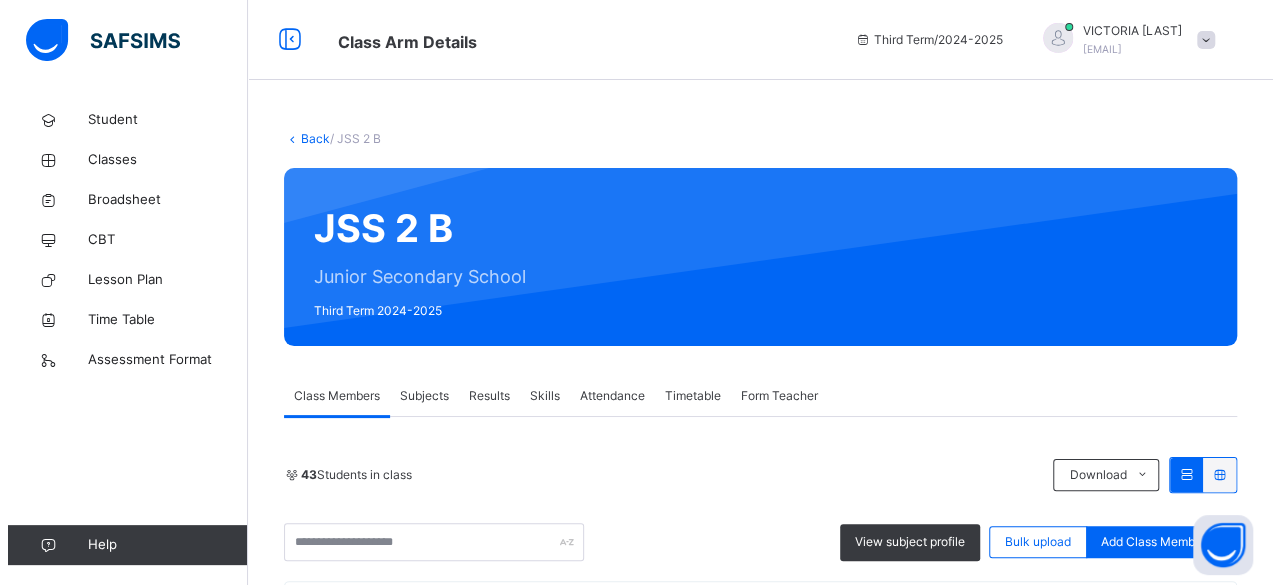 scroll, scrollTop: 240, scrollLeft: 0, axis: vertical 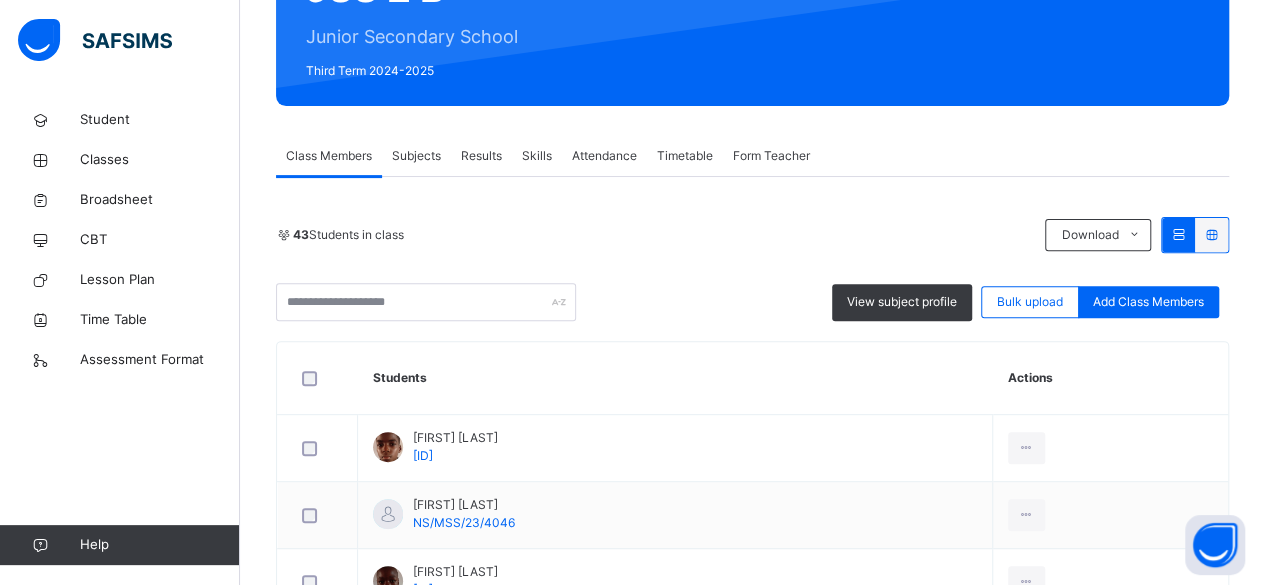 click on "Subjects" at bounding box center [416, 156] 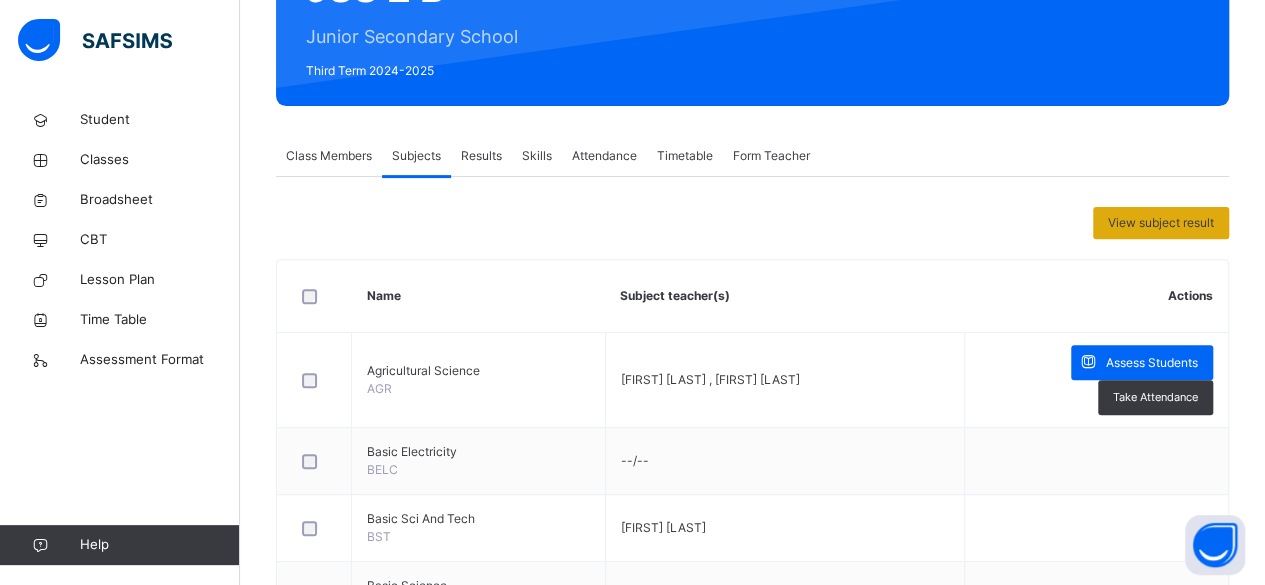 click on "View subject result" at bounding box center [1161, 223] 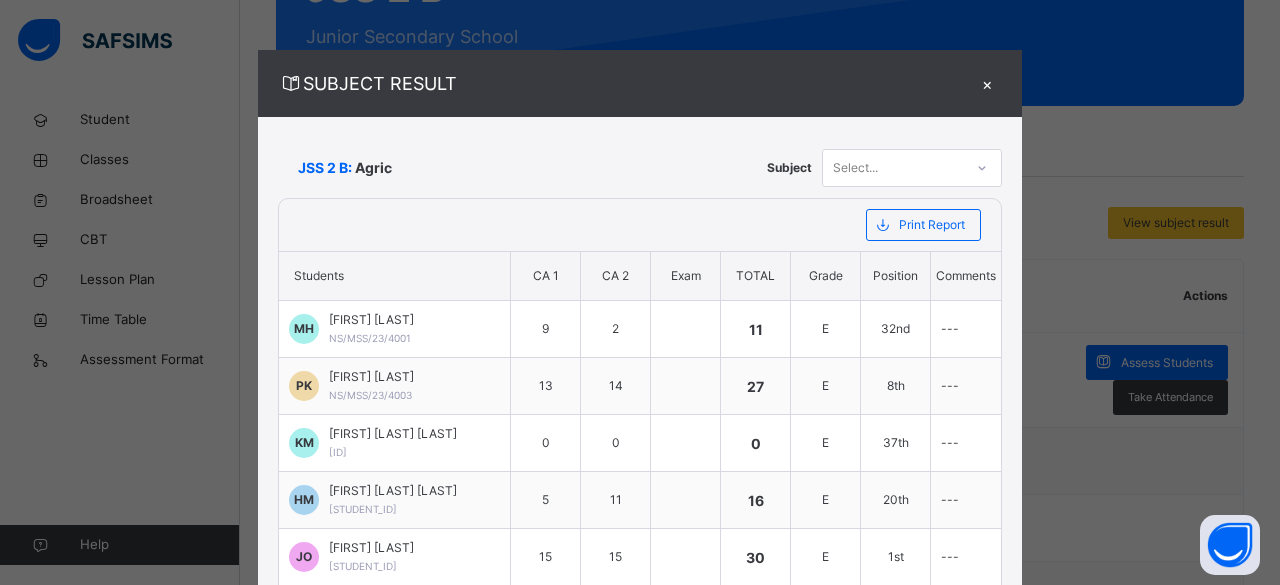 click at bounding box center [982, 168] 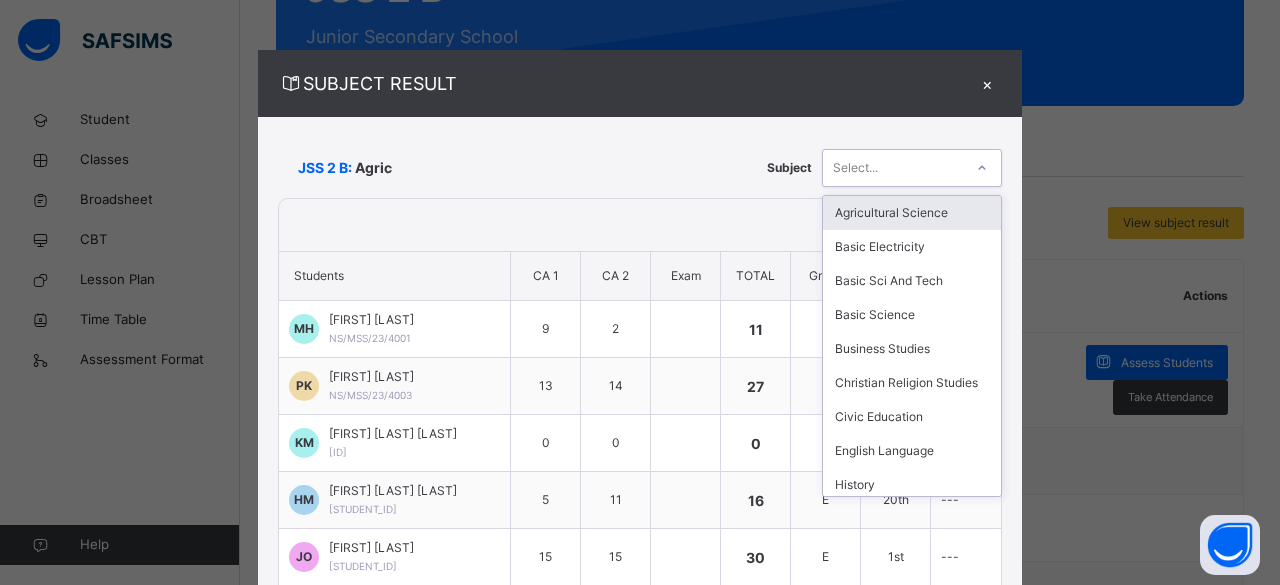 click at bounding box center (982, 168) 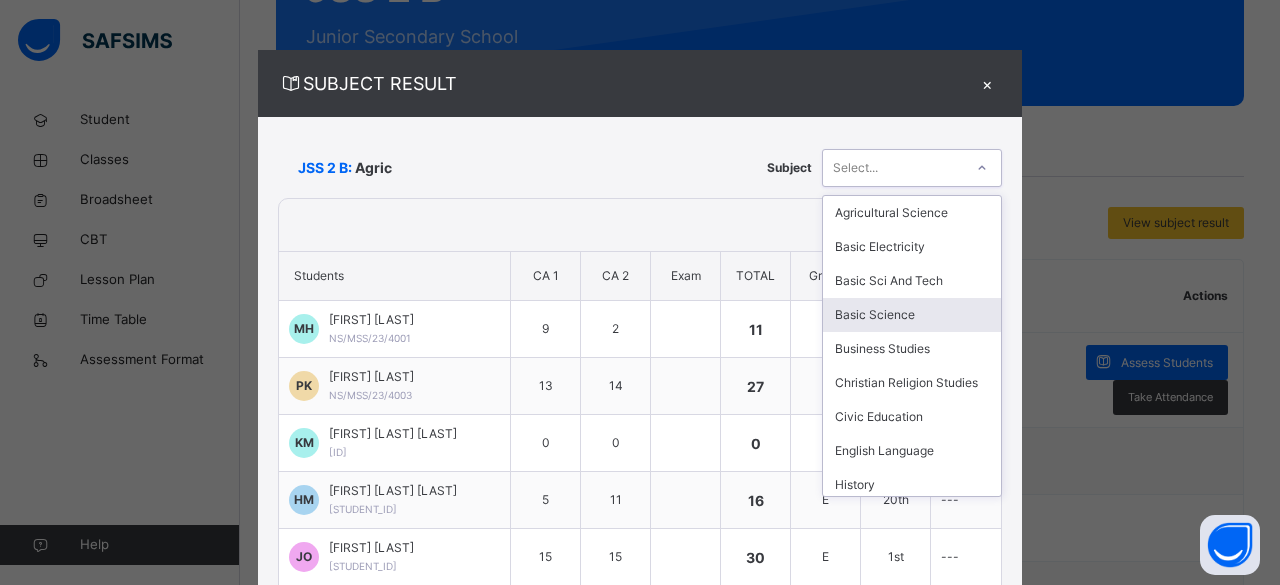 click on "Basic Science" at bounding box center [912, 315] 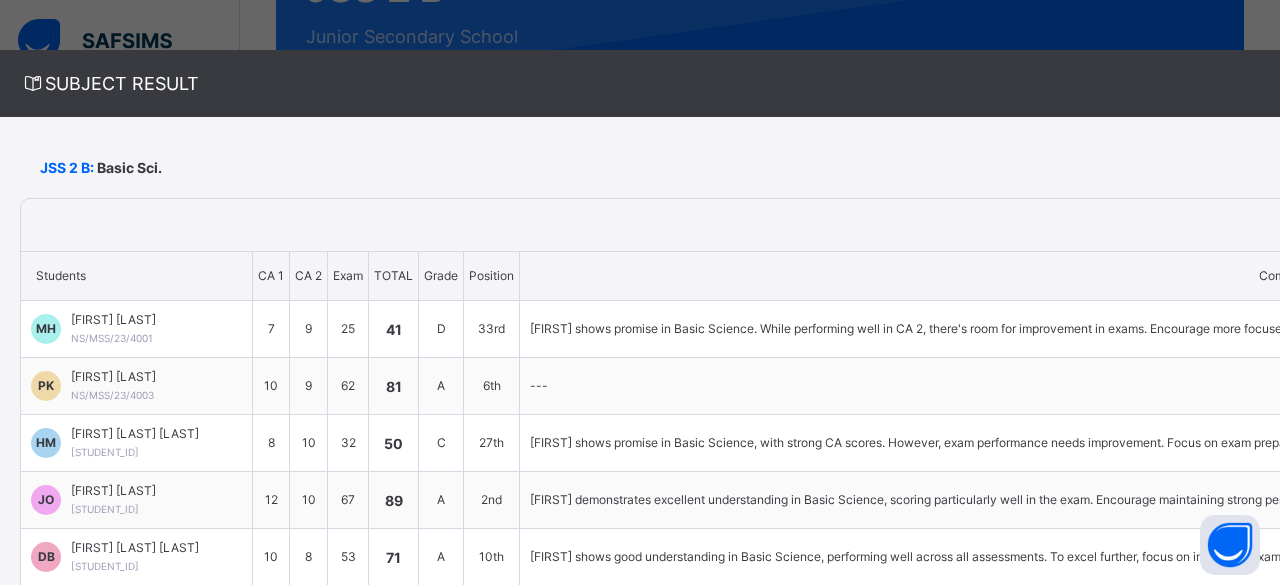 click on "JSS 2 B:     Basic Sci." at bounding box center (916, 167) 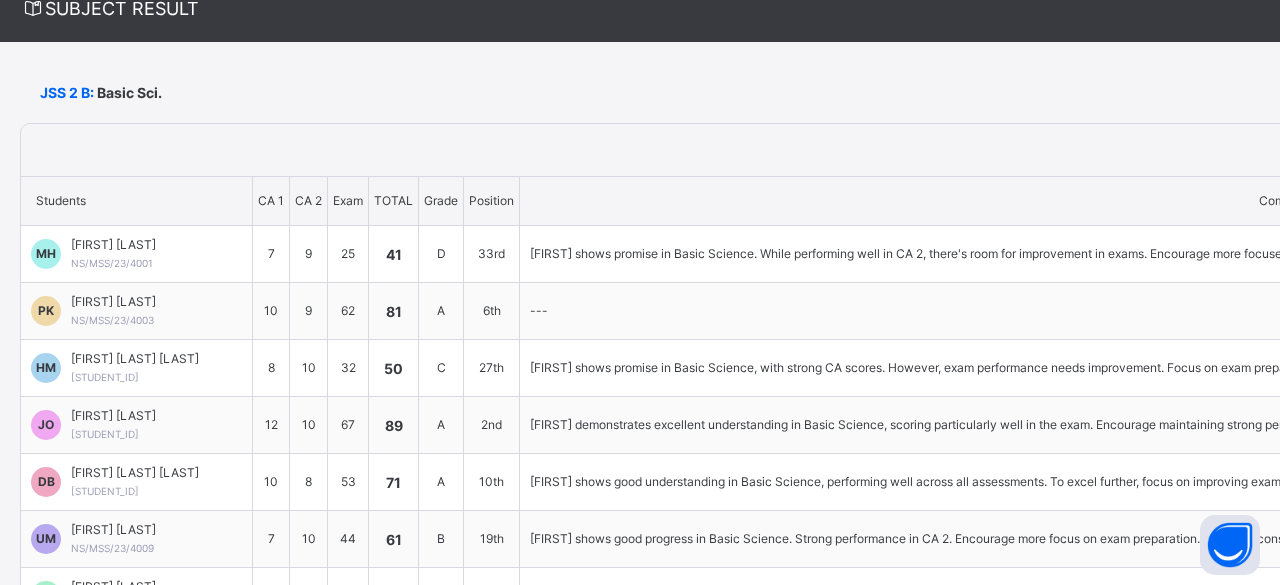 scroll, scrollTop: 0, scrollLeft: 0, axis: both 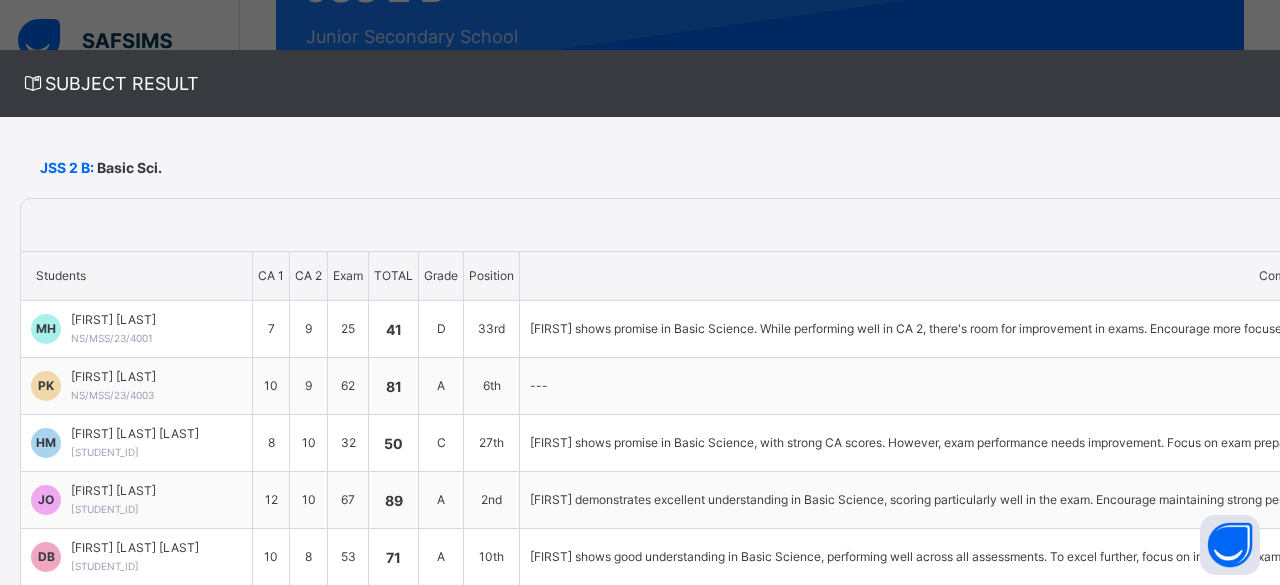 click at bounding box center [956, 225] 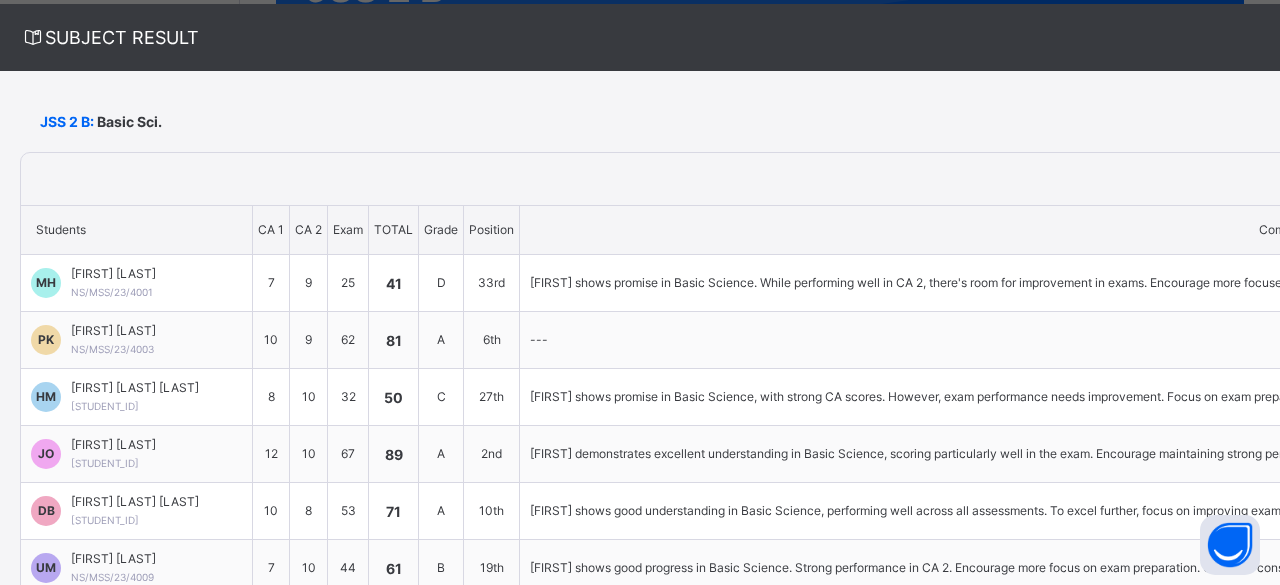 scroll, scrollTop: 0, scrollLeft: 0, axis: both 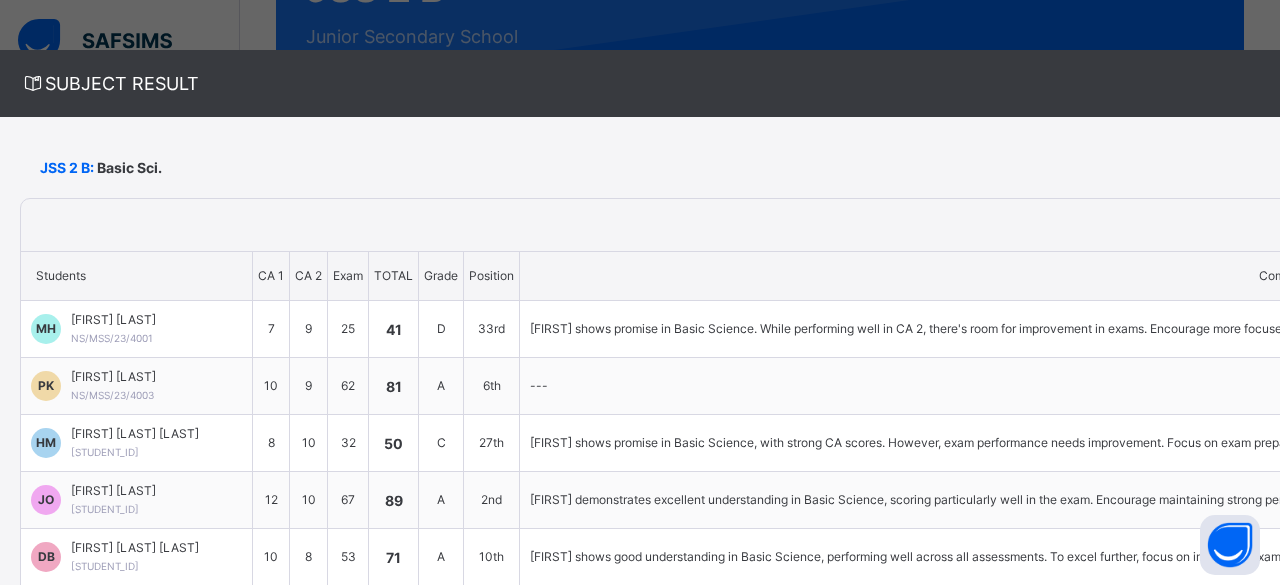 click on "SUBJECT RESULT" at bounding box center [1024, 83] 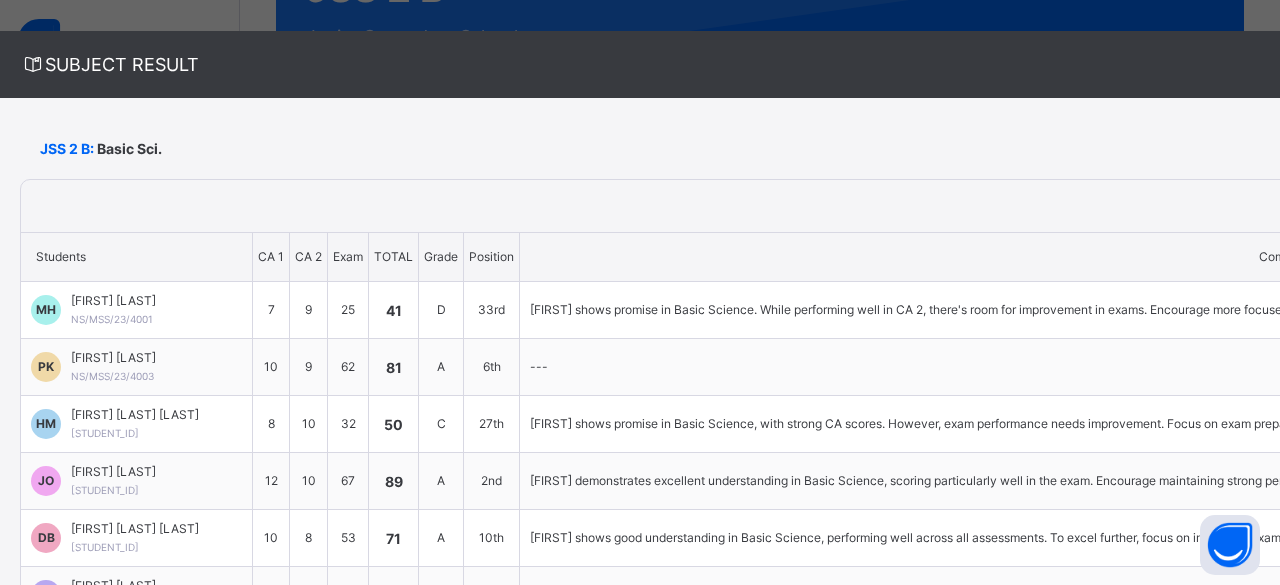 scroll, scrollTop: 0, scrollLeft: 0, axis: both 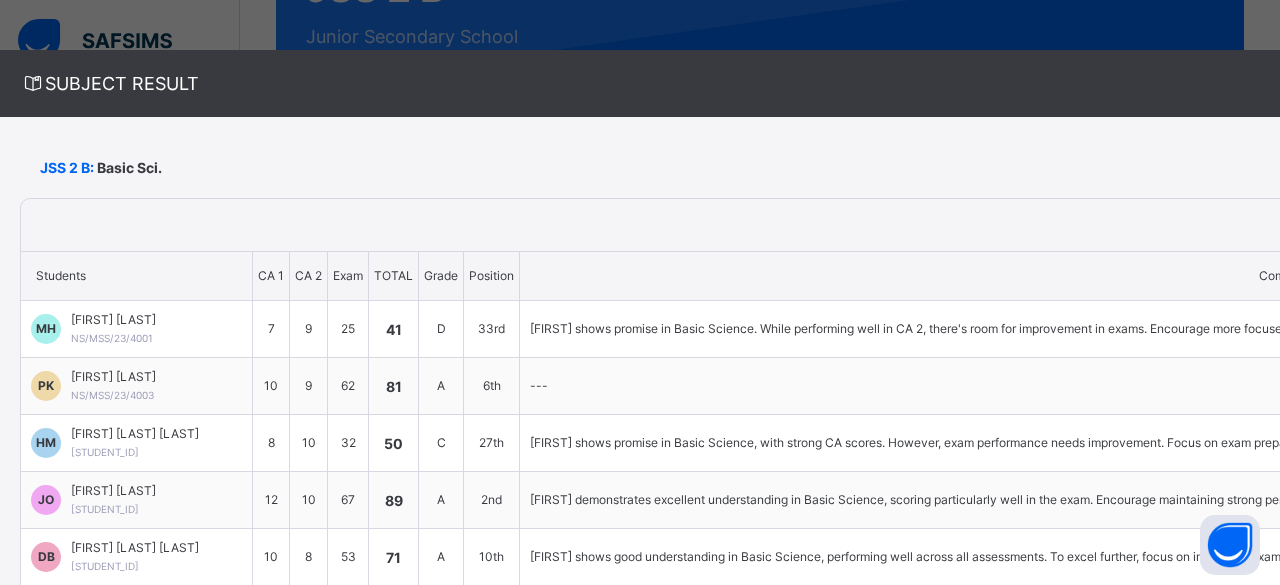 click on "SUBJECT RESULT" at bounding box center [1024, 83] 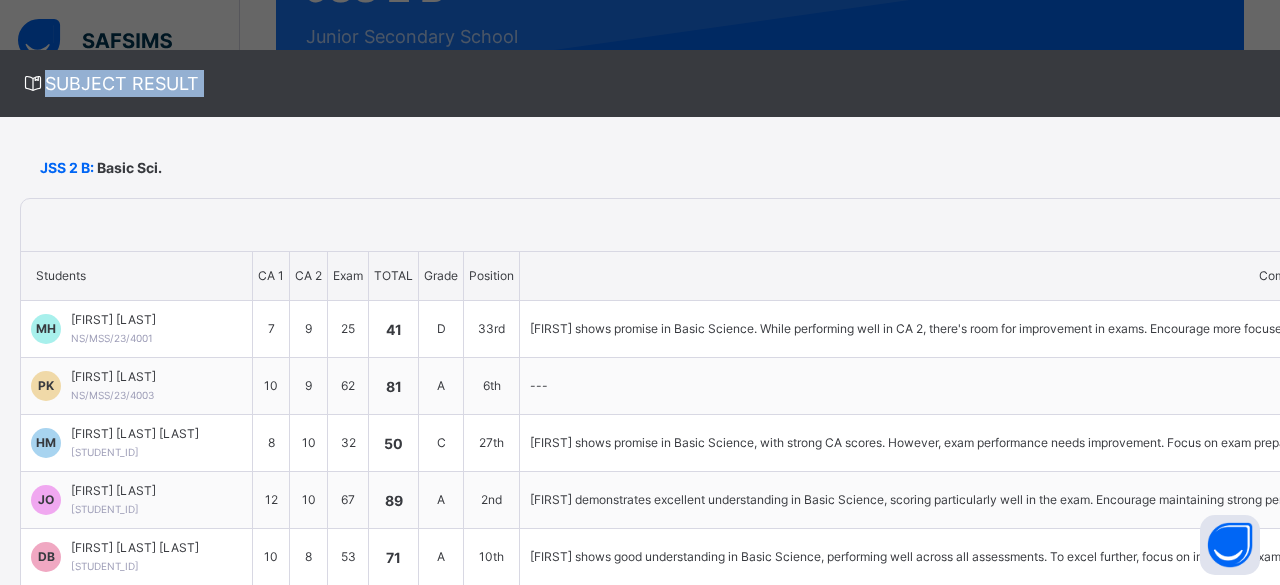 click on "SUBJECT RESULT   ×" at bounding box center [1039, 83] 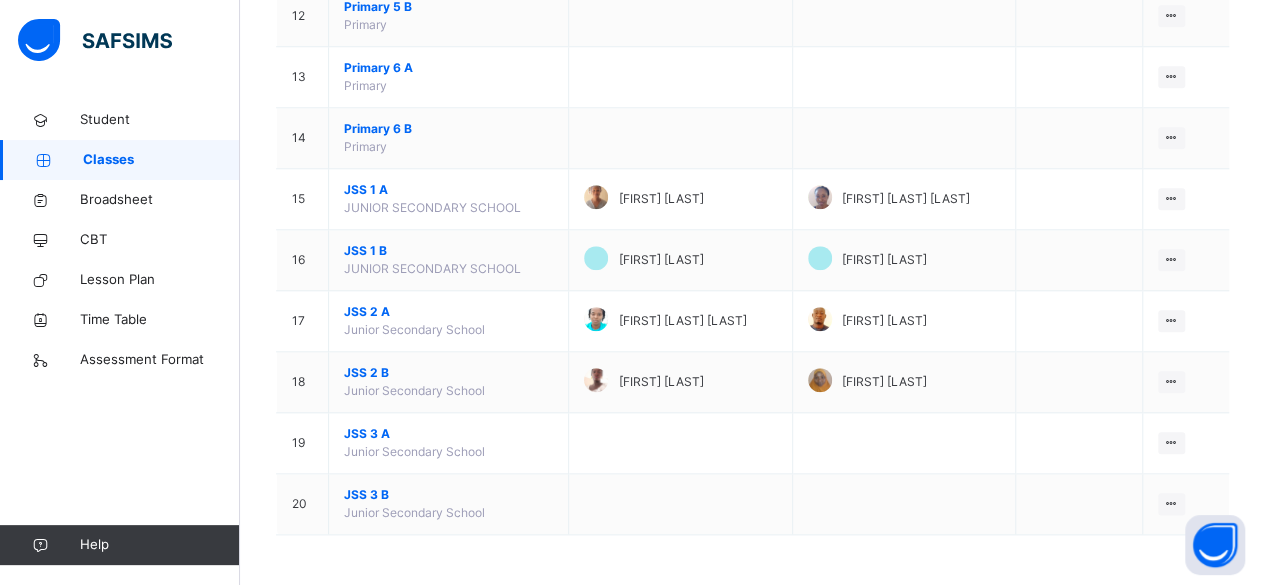 scroll, scrollTop: 969, scrollLeft: 0, axis: vertical 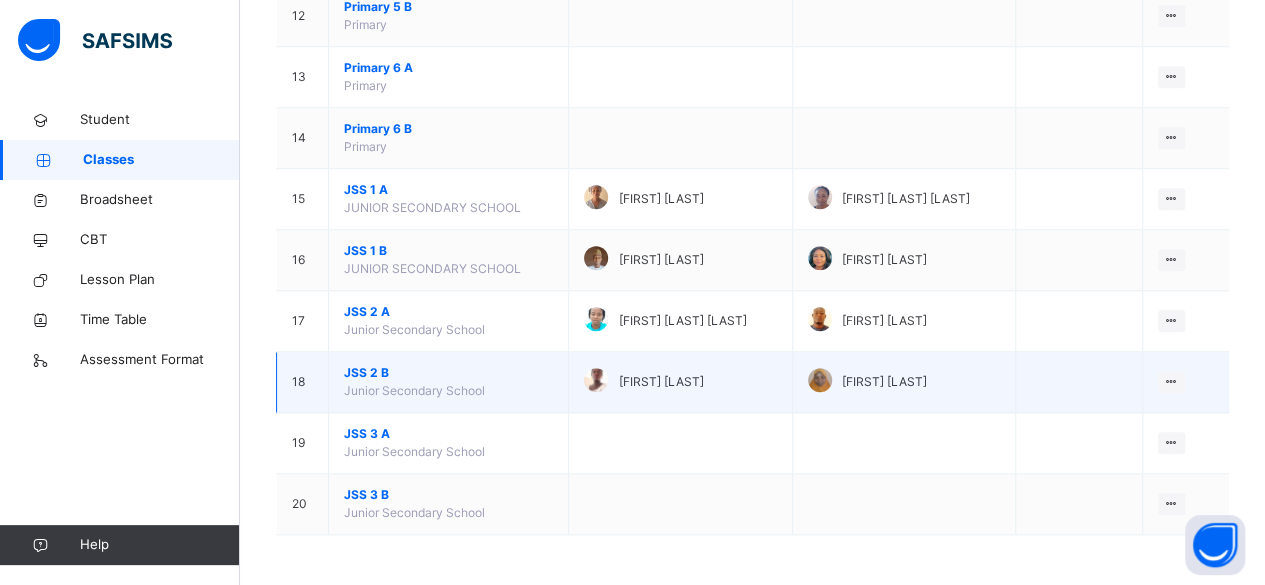 click on "JSS 2   B" at bounding box center (448, 373) 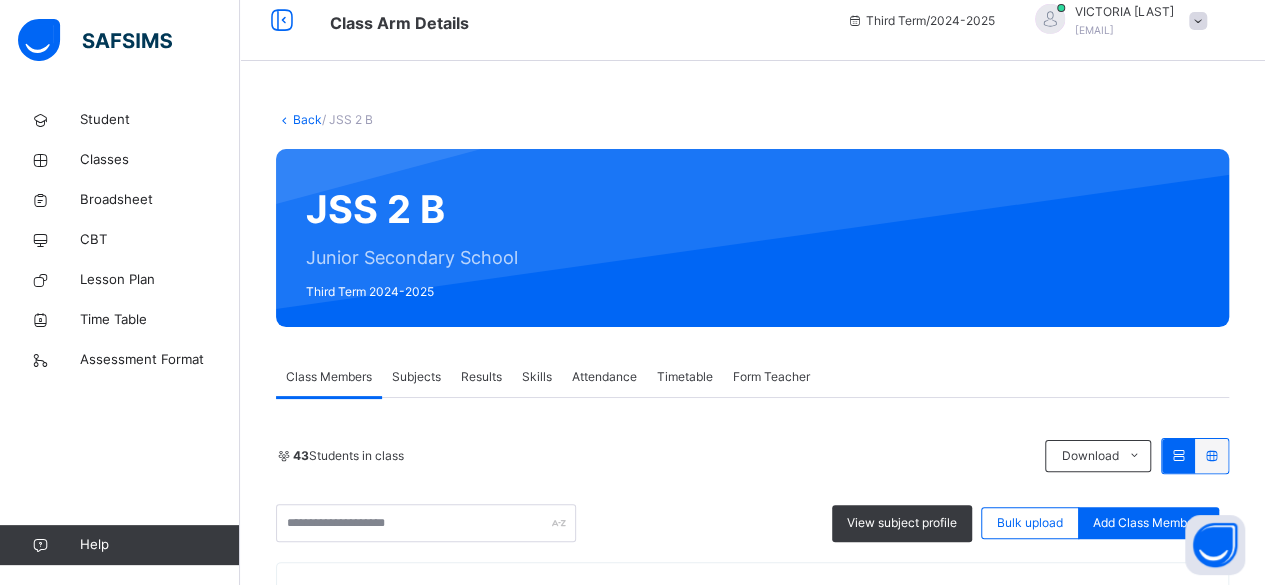 scroll, scrollTop: 0, scrollLeft: 0, axis: both 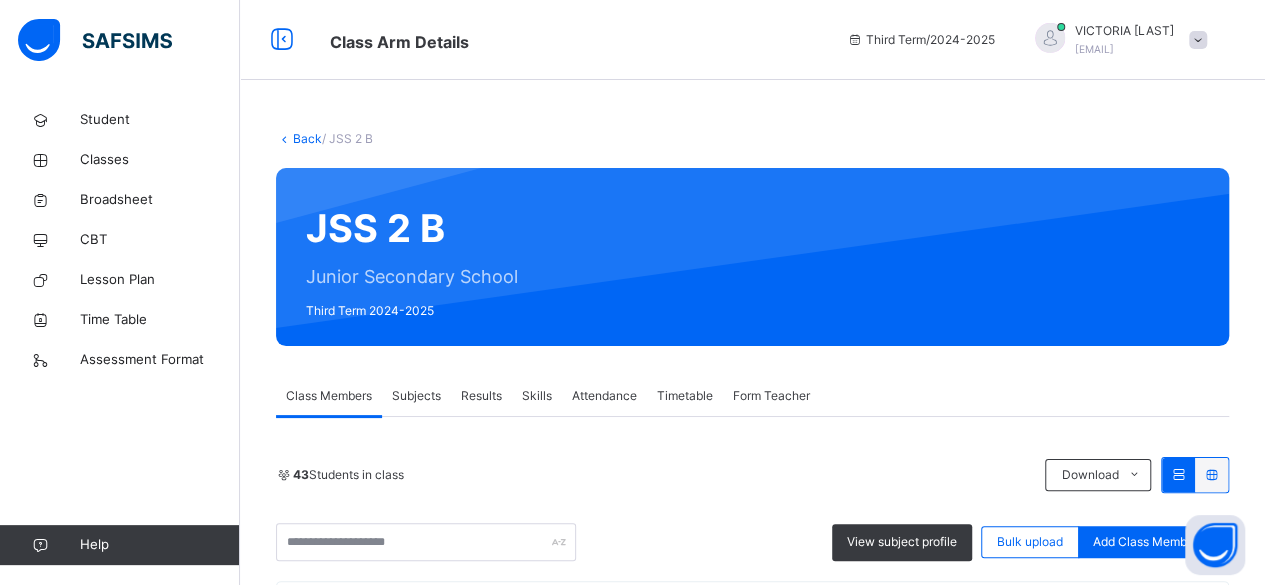 click on "Subjects" at bounding box center [416, 396] 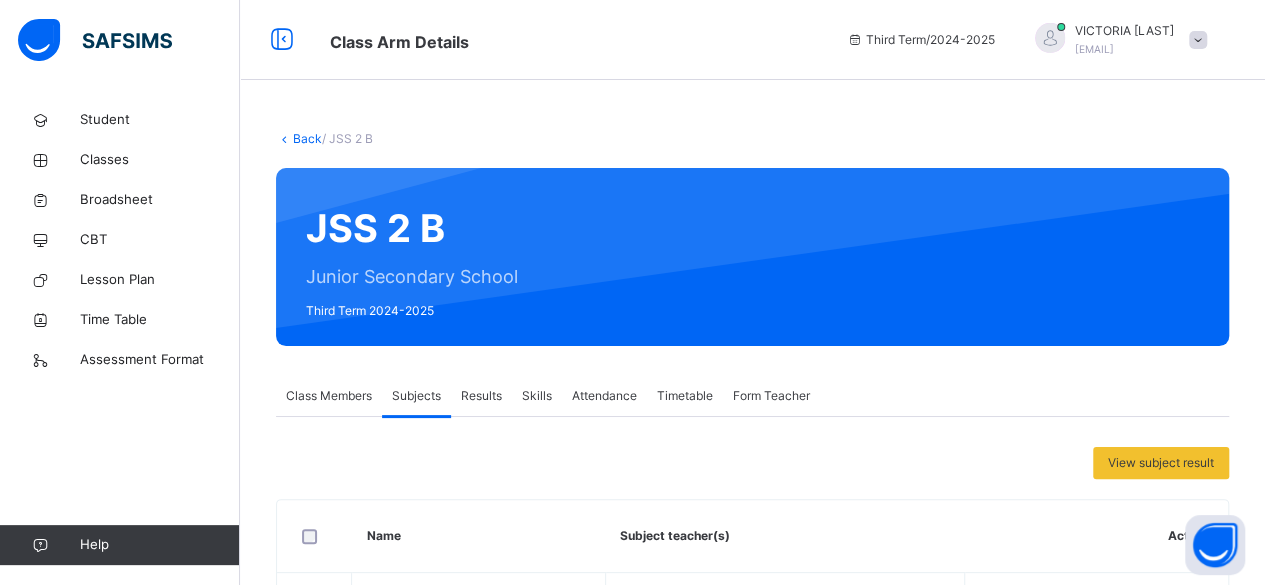click on "Results" at bounding box center [481, 396] 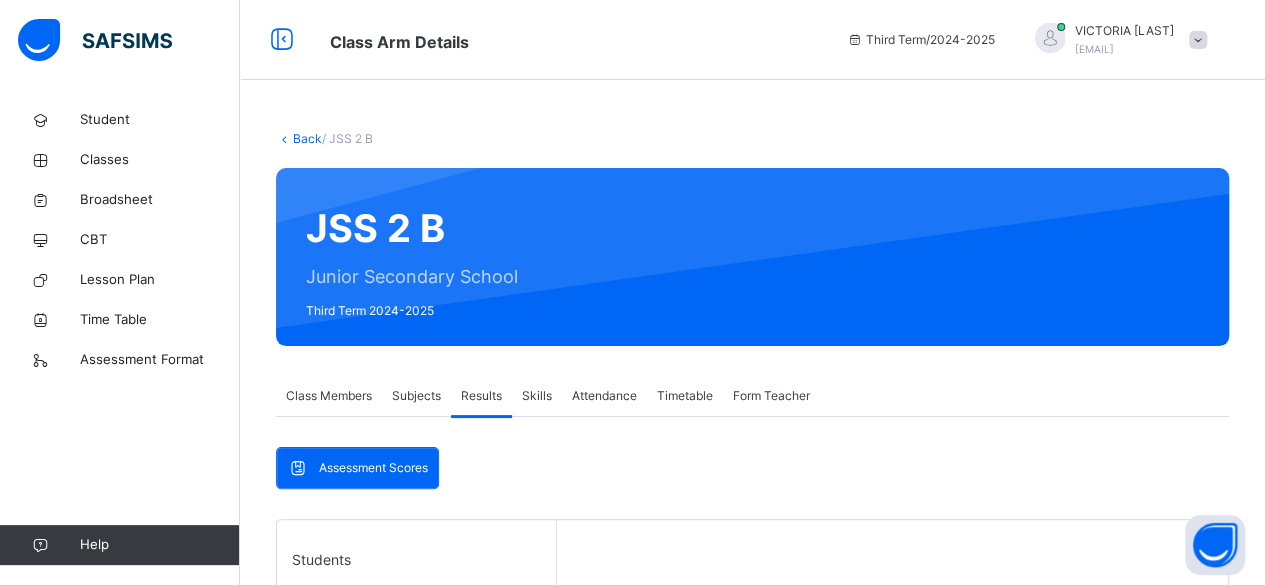 click on "Subjects" at bounding box center (416, 396) 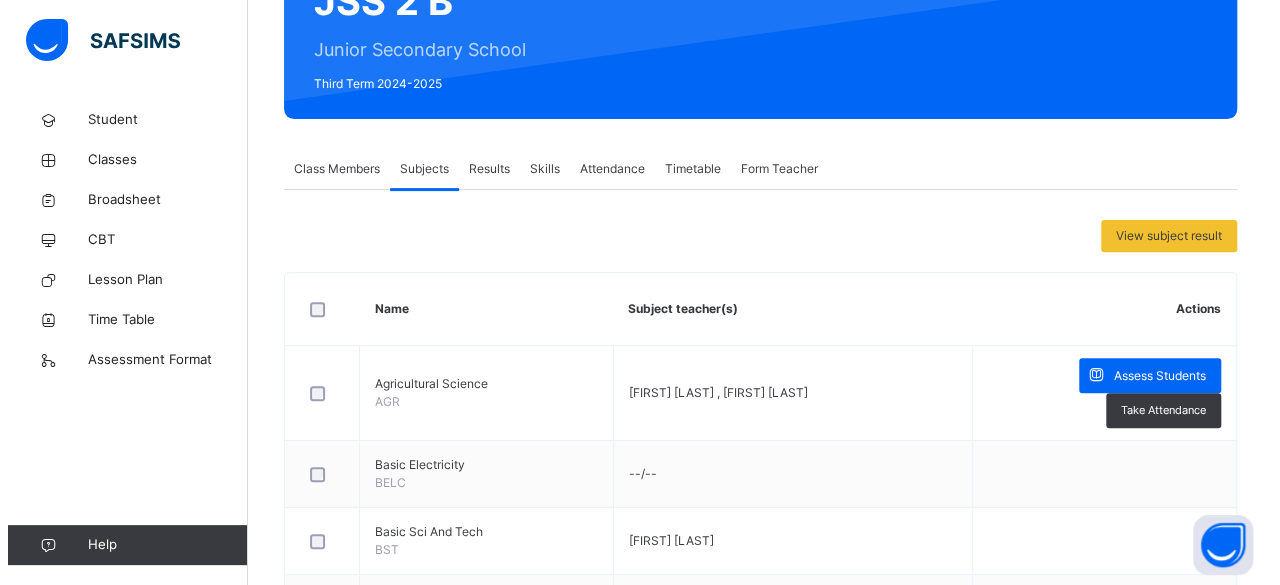 scroll, scrollTop: 280, scrollLeft: 0, axis: vertical 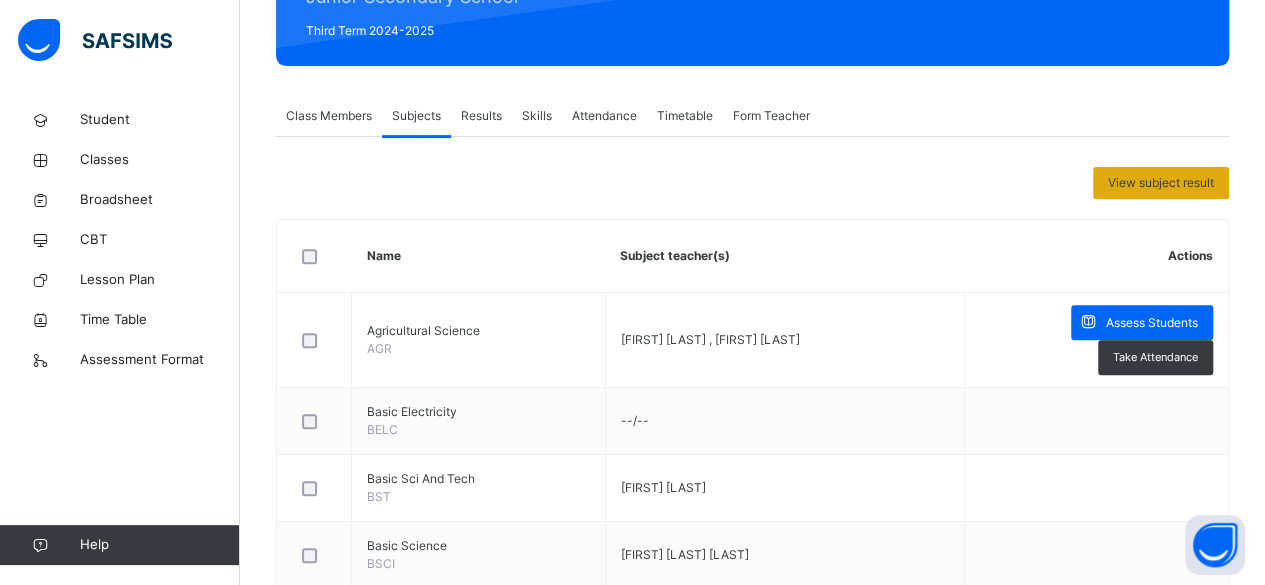 click on "View subject result" at bounding box center [1161, 183] 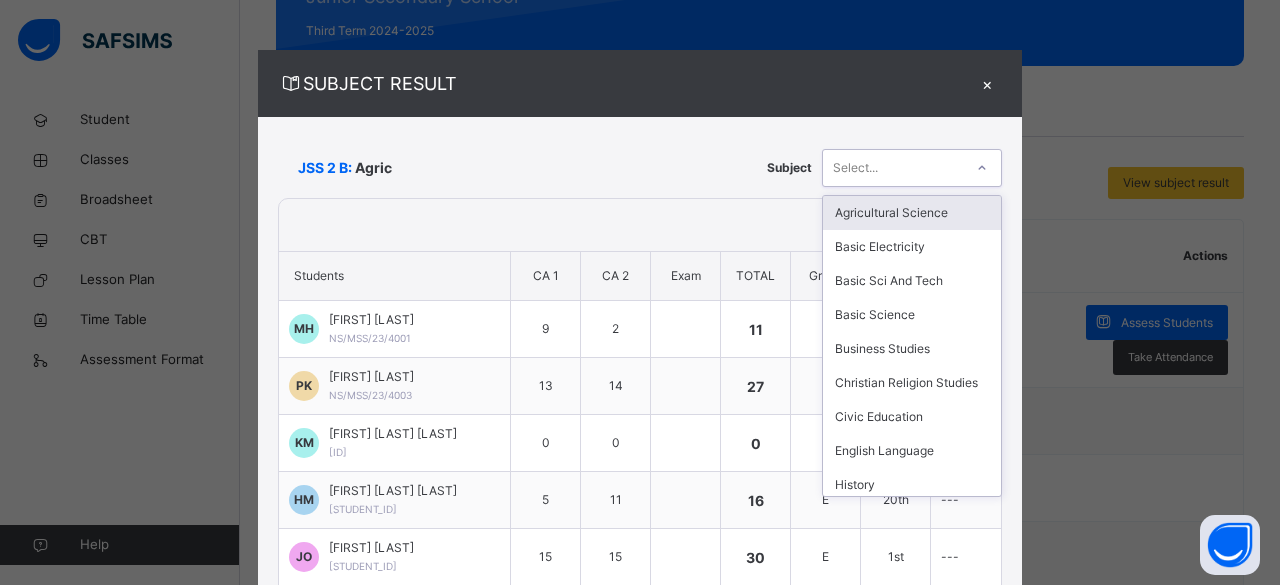 click 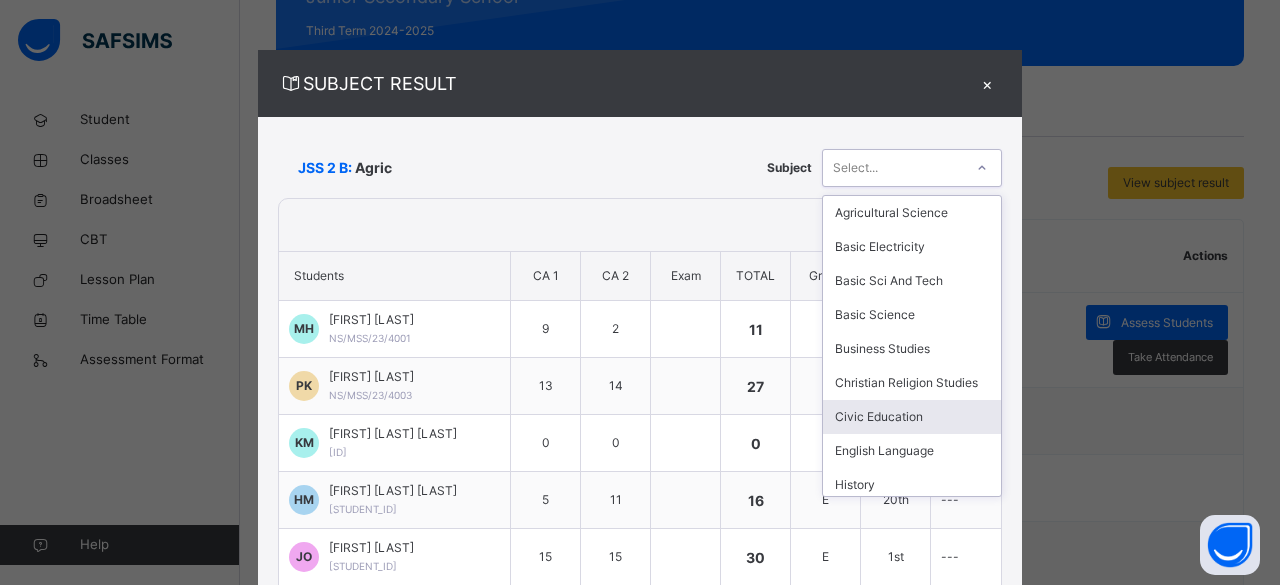 click on "Civic Education" at bounding box center (912, 417) 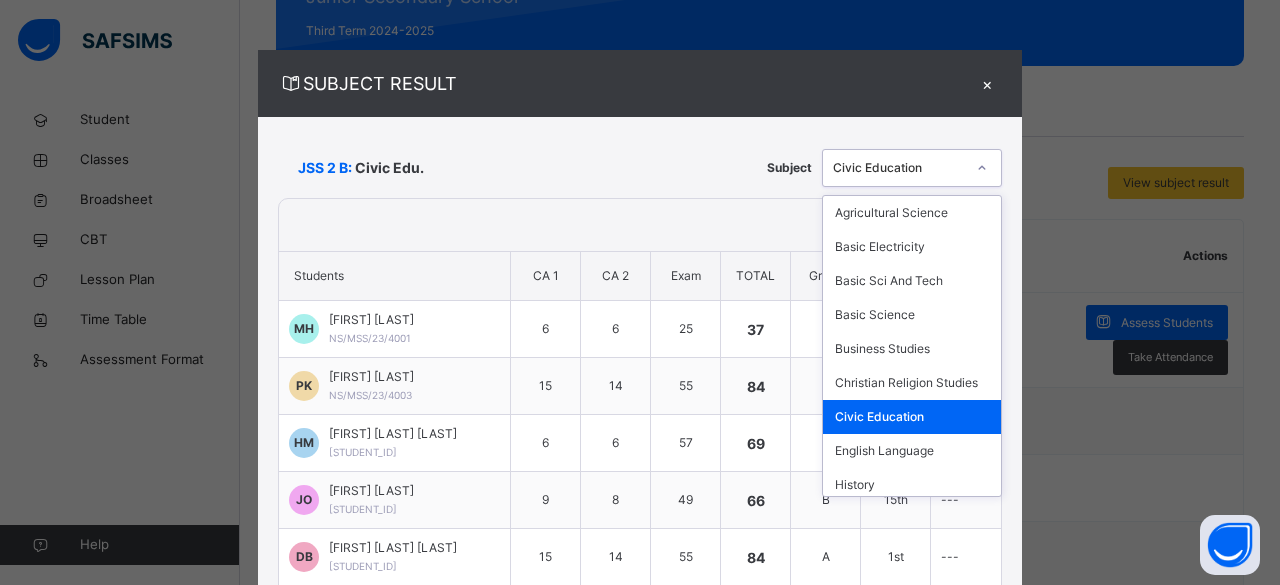 scroll, scrollTop: 1, scrollLeft: 0, axis: vertical 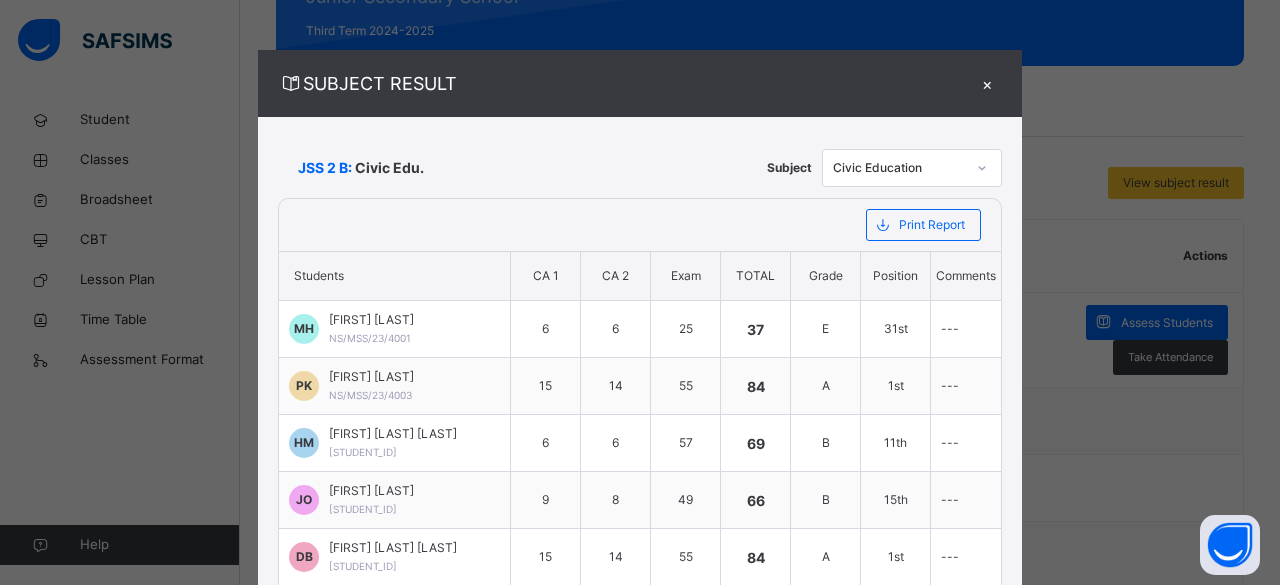 click at bounding box center (557, 225) 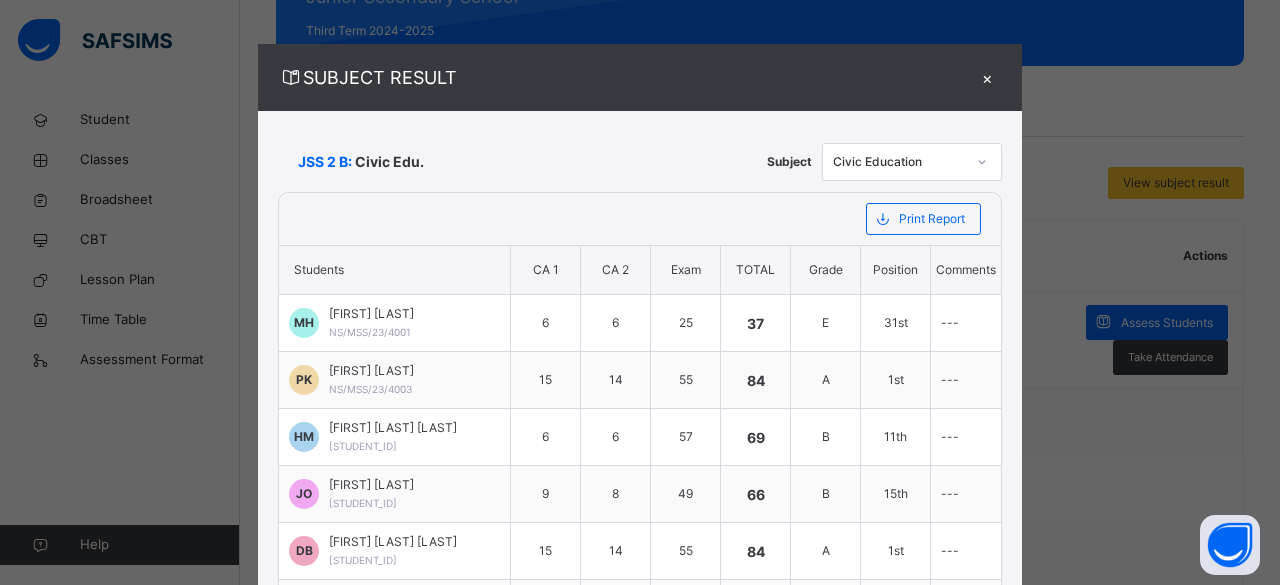 scroll, scrollTop: 0, scrollLeft: 0, axis: both 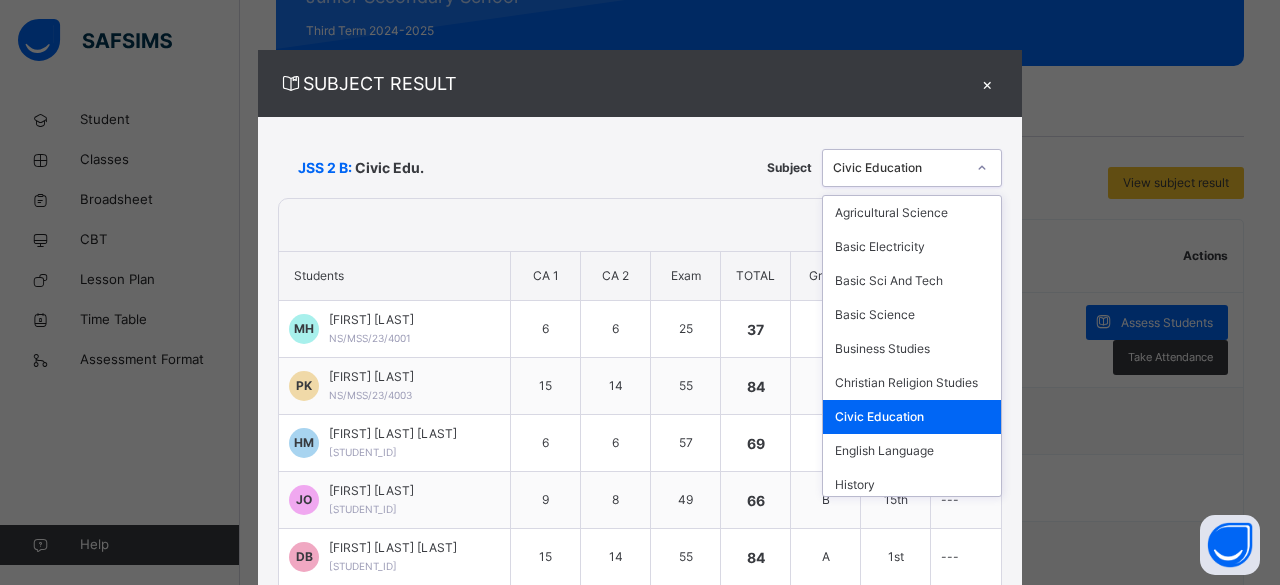 click at bounding box center [982, 168] 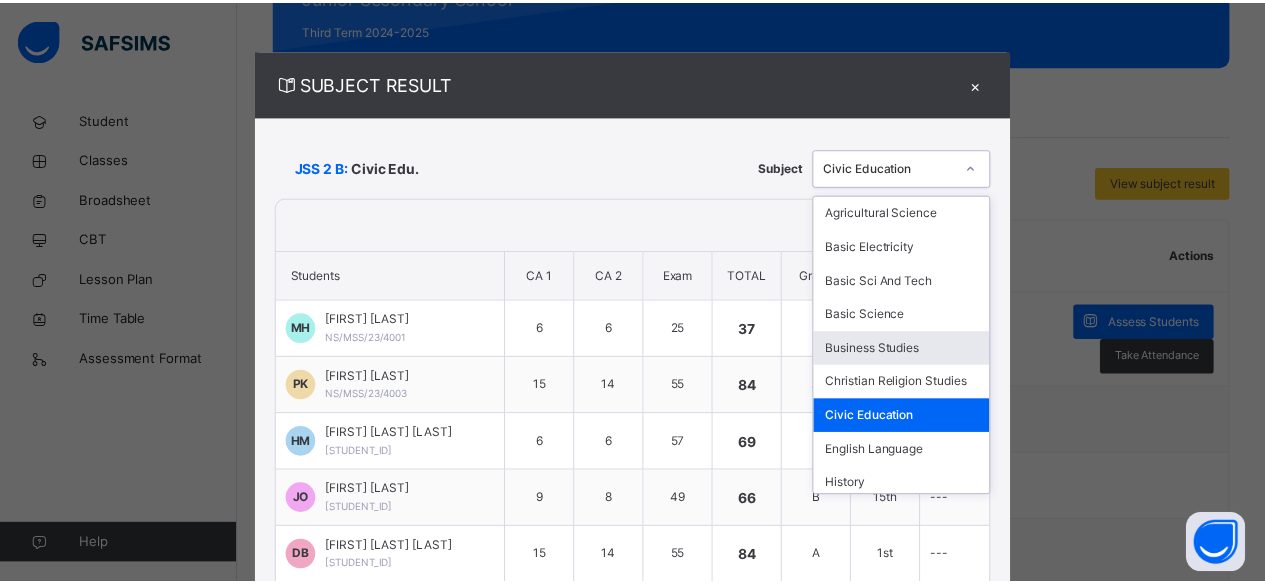 scroll, scrollTop: 262, scrollLeft: 0, axis: vertical 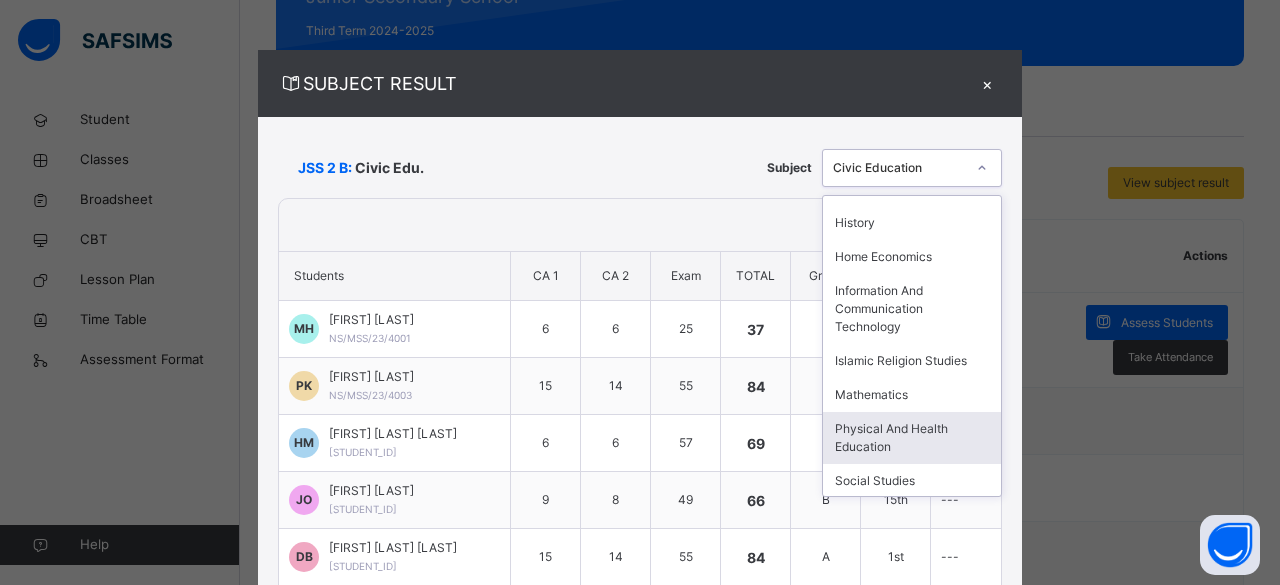 click on "Physical And Health Education" at bounding box center [912, 438] 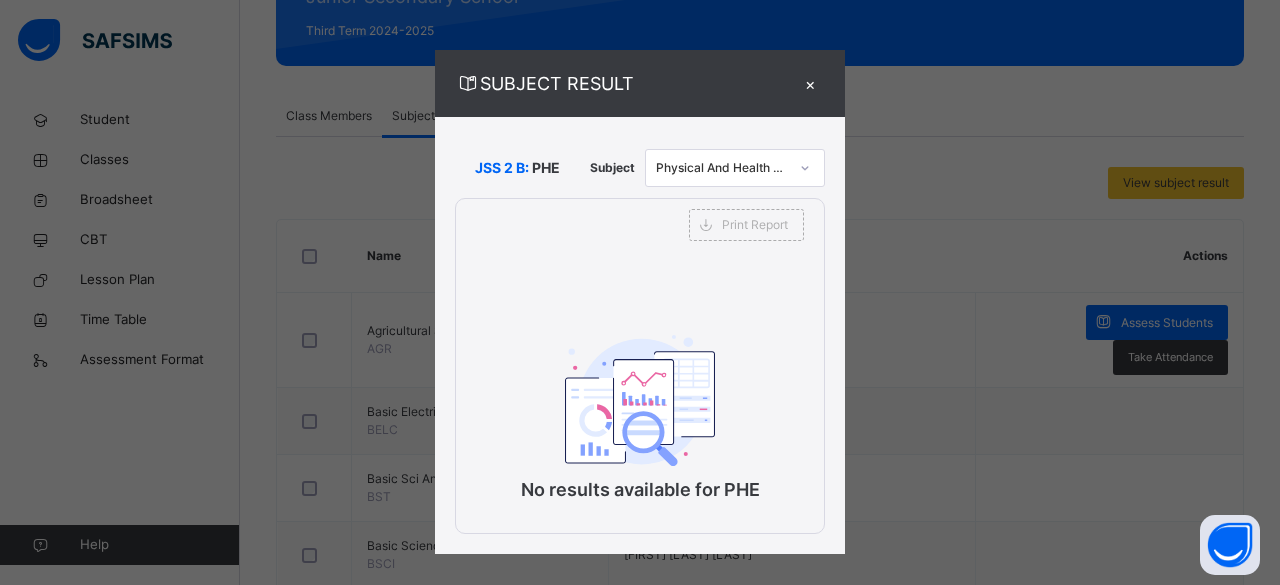 click on "×" at bounding box center (810, 83) 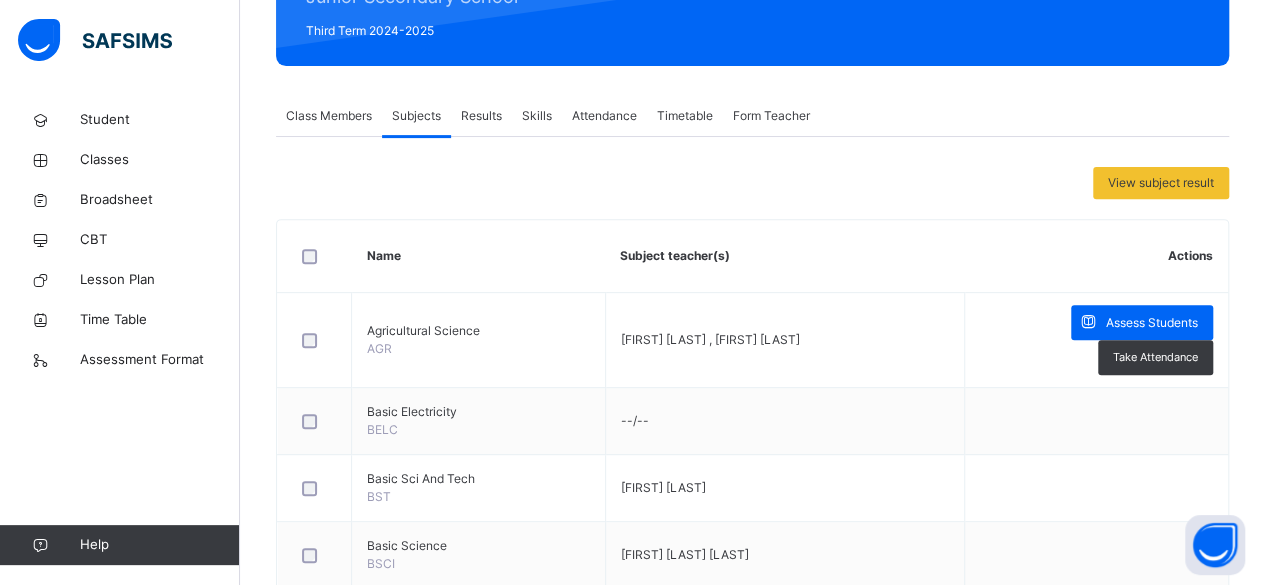 click on "Results" at bounding box center (481, 116) 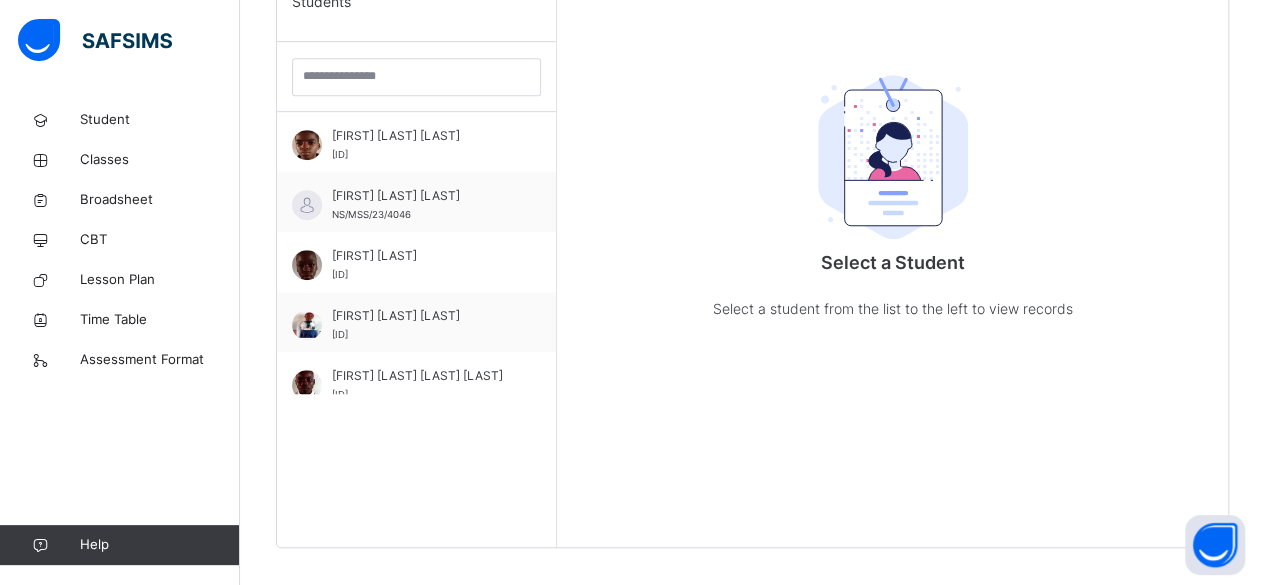scroll, scrollTop: 579, scrollLeft: 0, axis: vertical 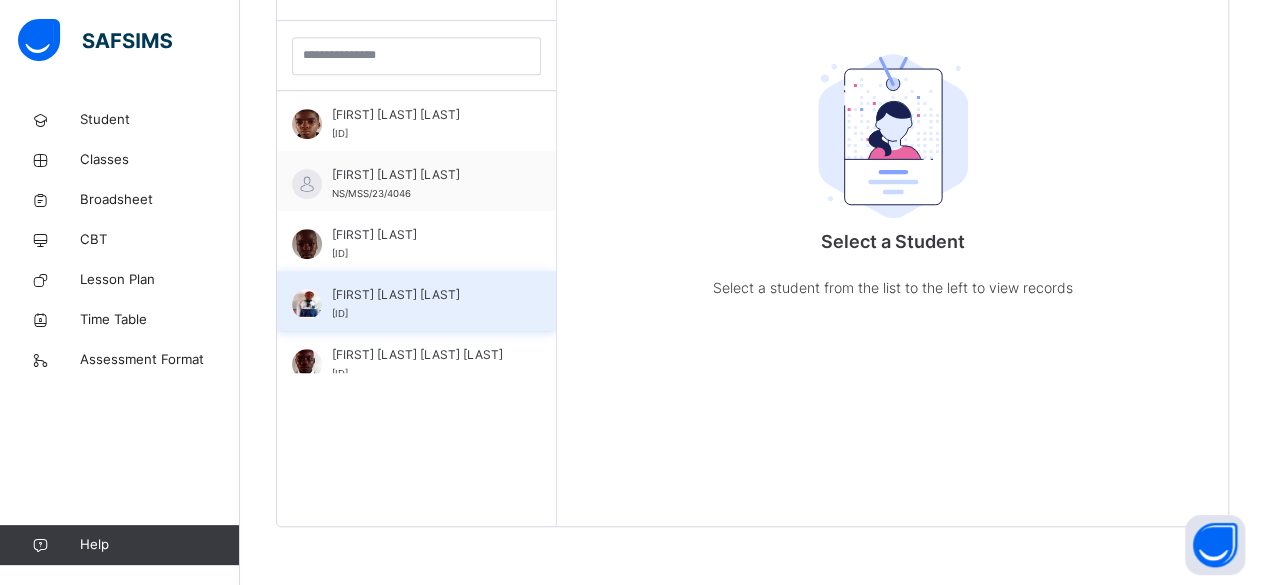 click on "[FIRST] [LAST] [STUDENT_ID]" at bounding box center (416, 301) 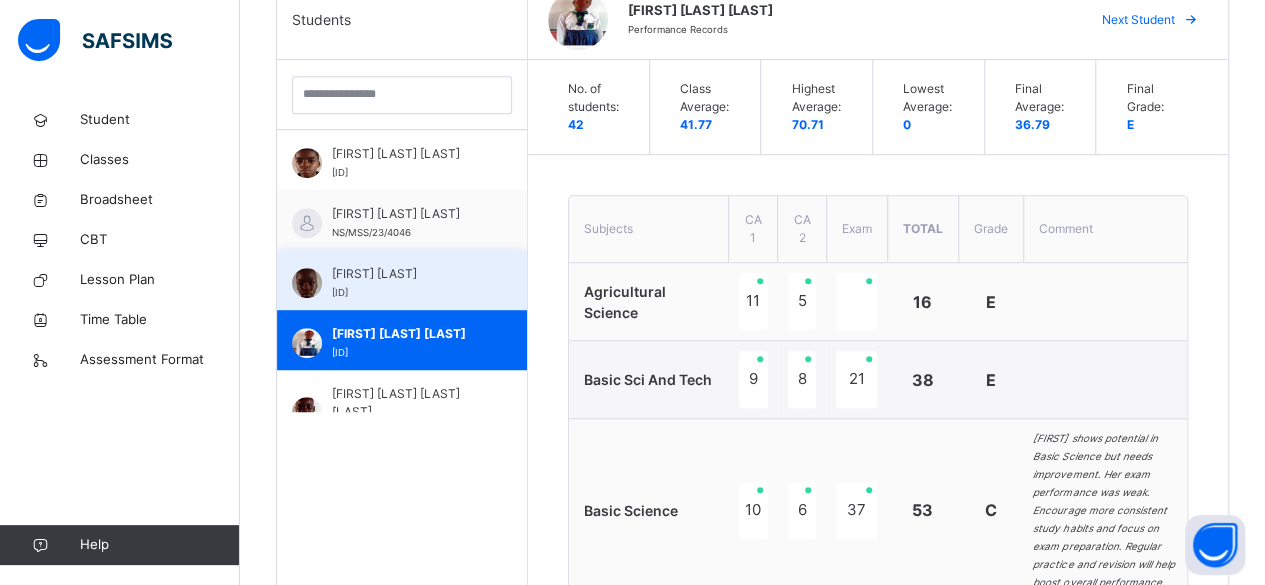 scroll, scrollTop: 539, scrollLeft: 0, axis: vertical 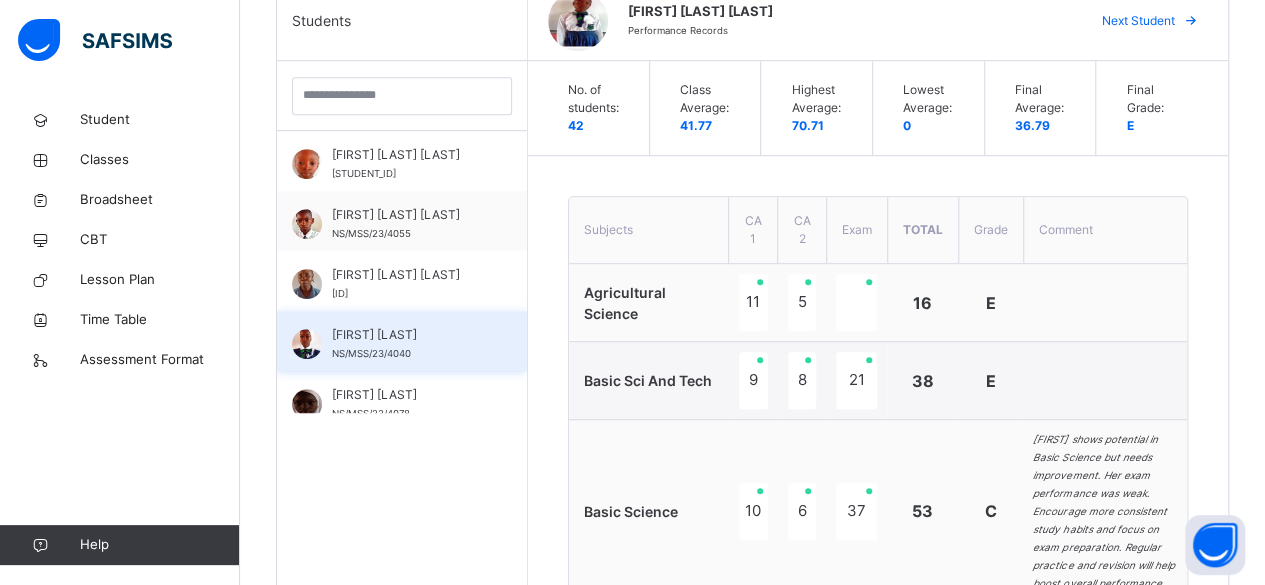 click on "[FIRST] [LAST] [STUDENT_ID]" at bounding box center (402, 341) 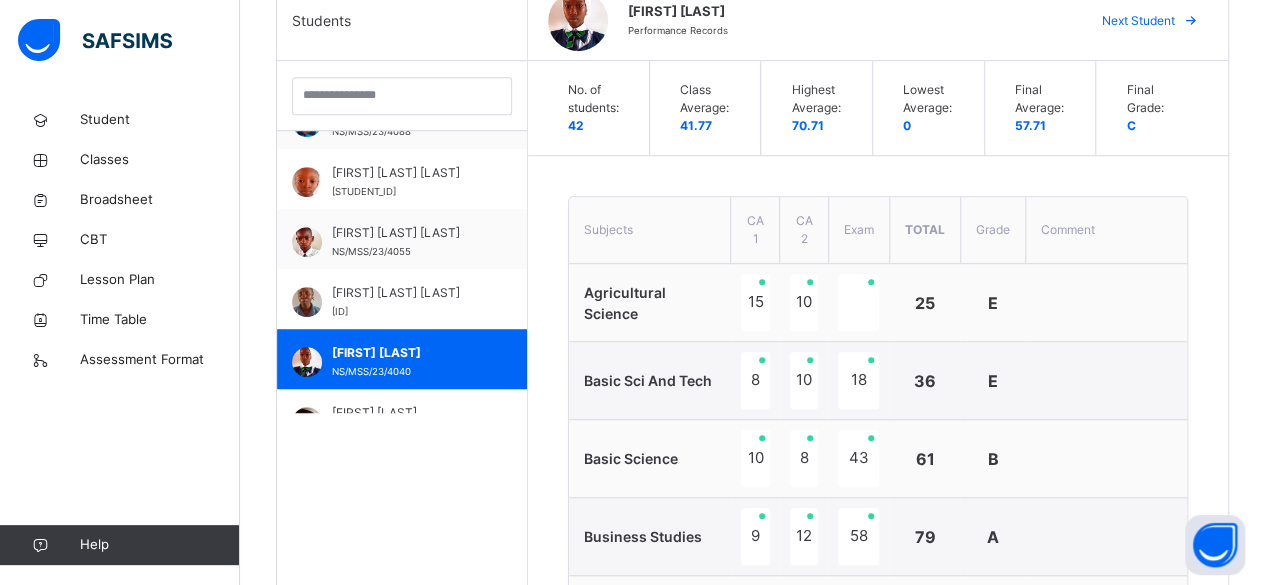 scroll, scrollTop: 360, scrollLeft: 0, axis: vertical 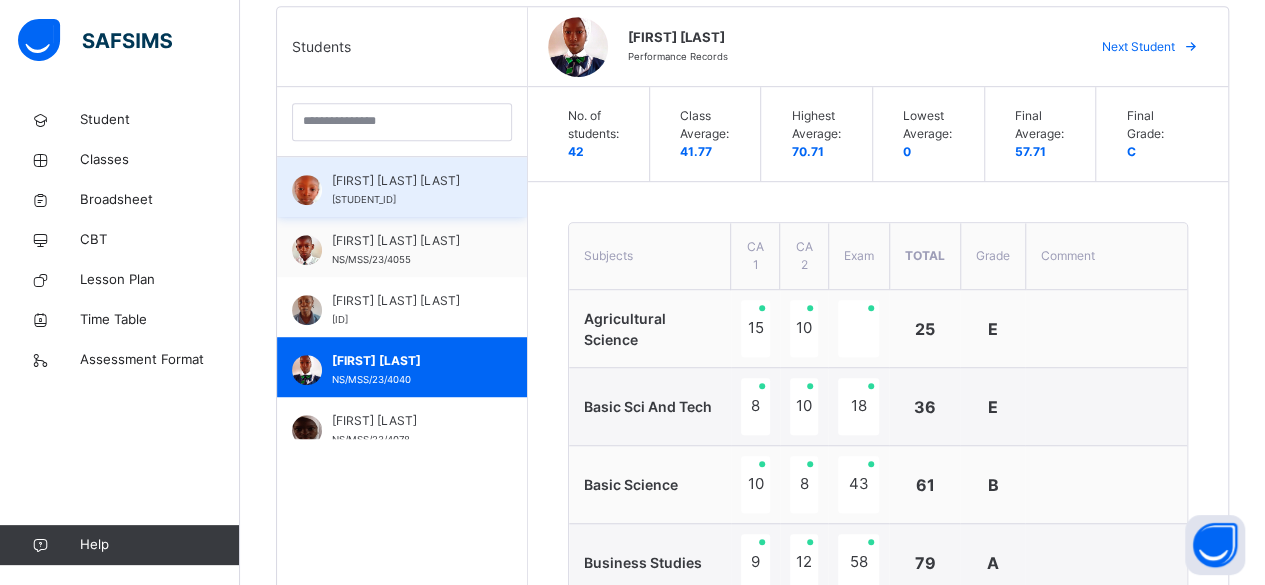 click on "[FIRST] [LAST] [STUDENT_ID]" at bounding box center [407, 190] 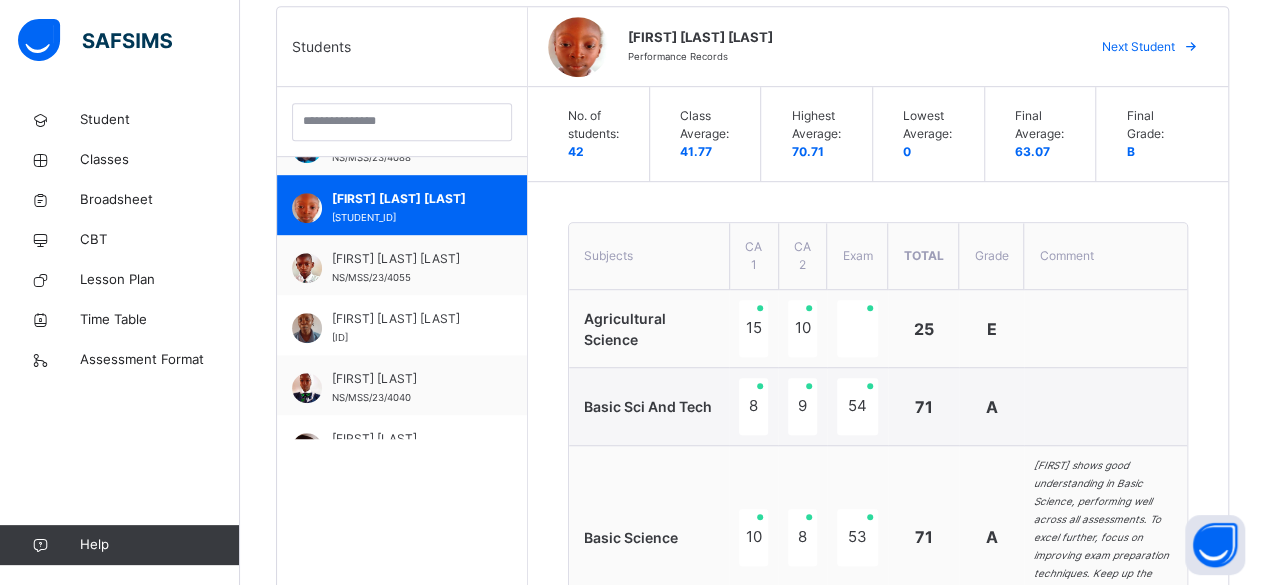 scroll, scrollTop: 360, scrollLeft: 0, axis: vertical 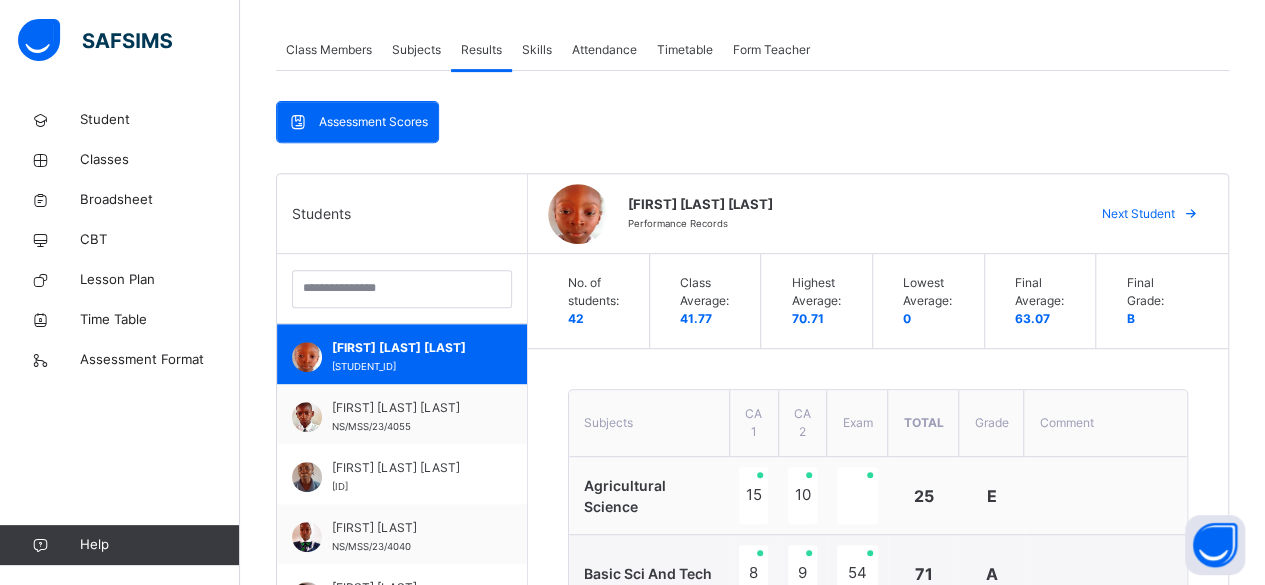 click on "Next Student" at bounding box center [1147, 214] 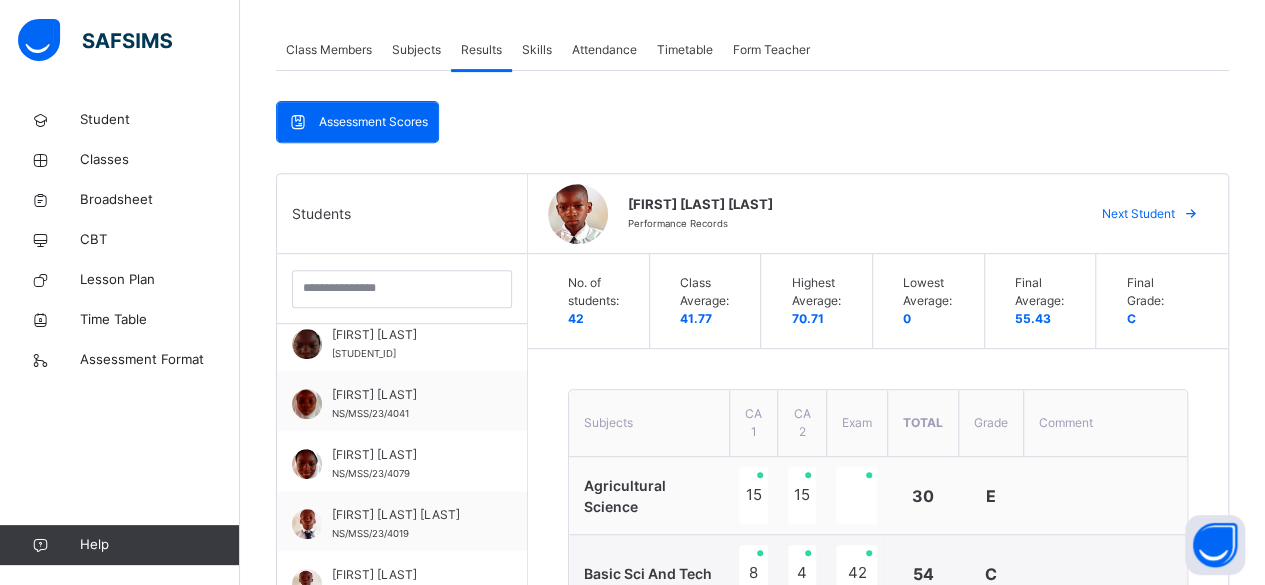 scroll, scrollTop: 1100, scrollLeft: 0, axis: vertical 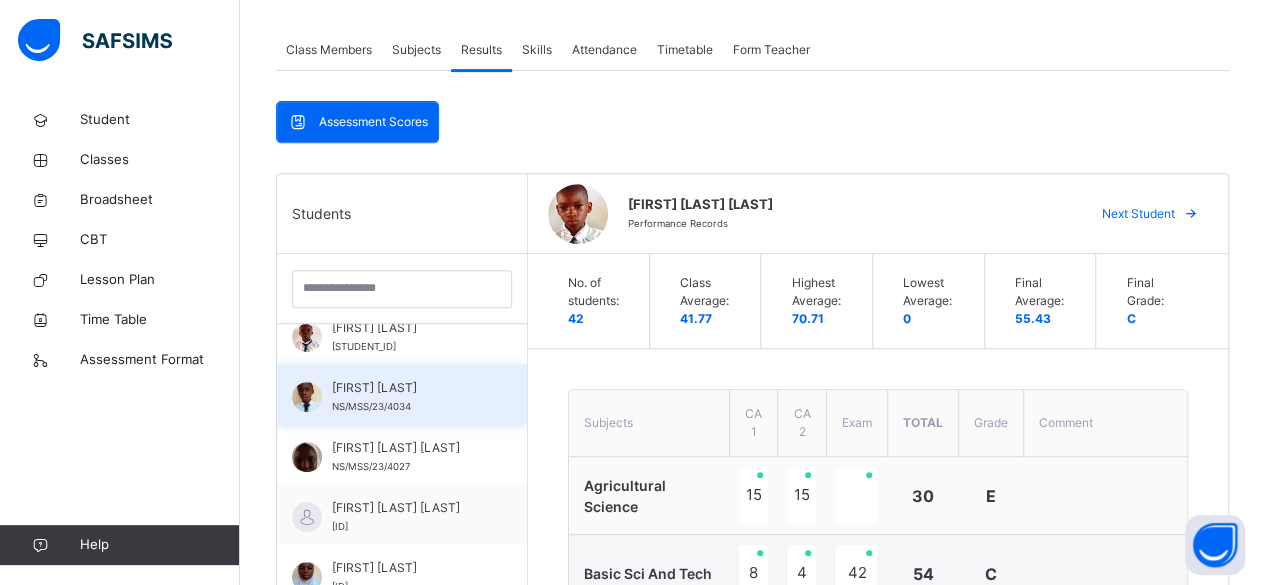 click on "[FIRST] [LAST] [LAST] [ID]" at bounding box center [407, 397] 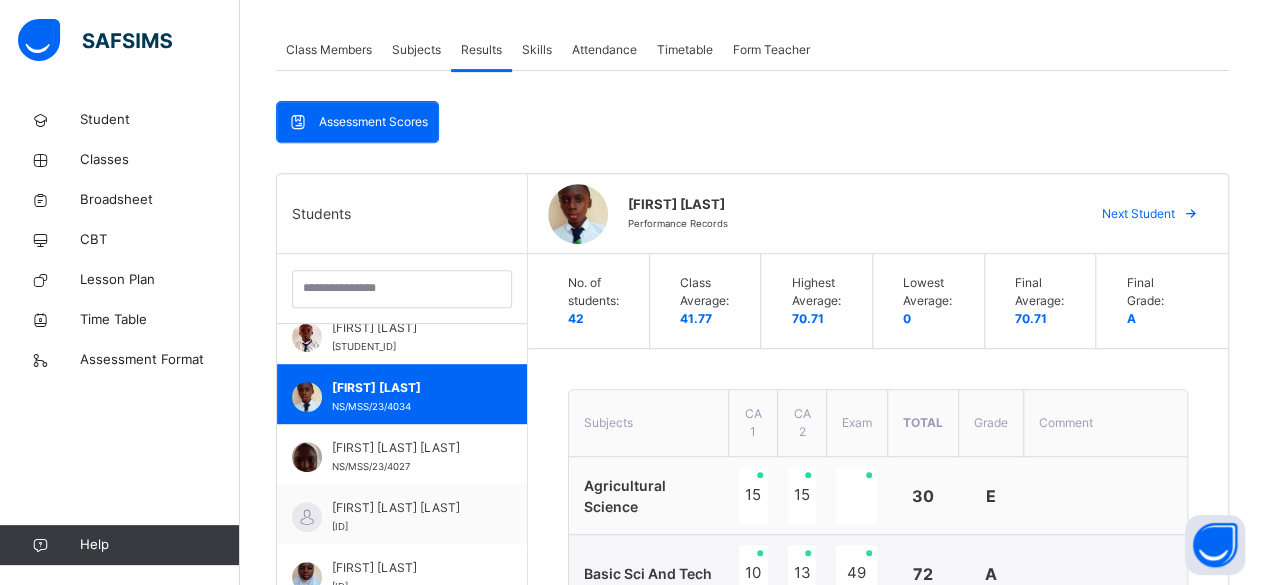 scroll, scrollTop: 1347, scrollLeft: 0, axis: vertical 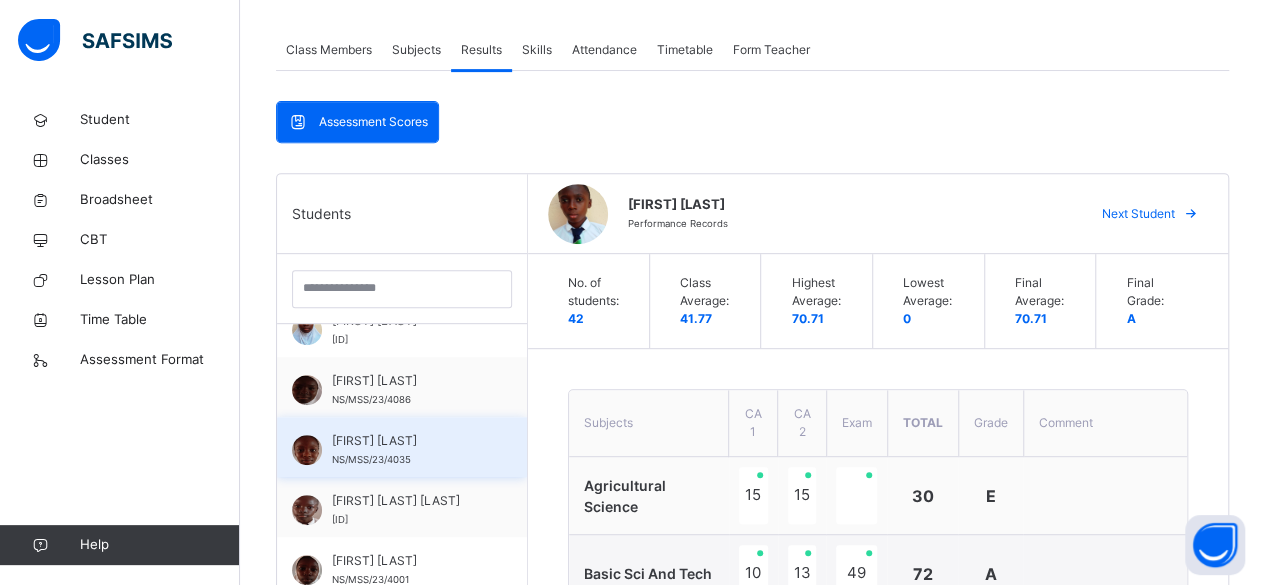 click on "[FIRST]  [LAST]" at bounding box center [407, 441] 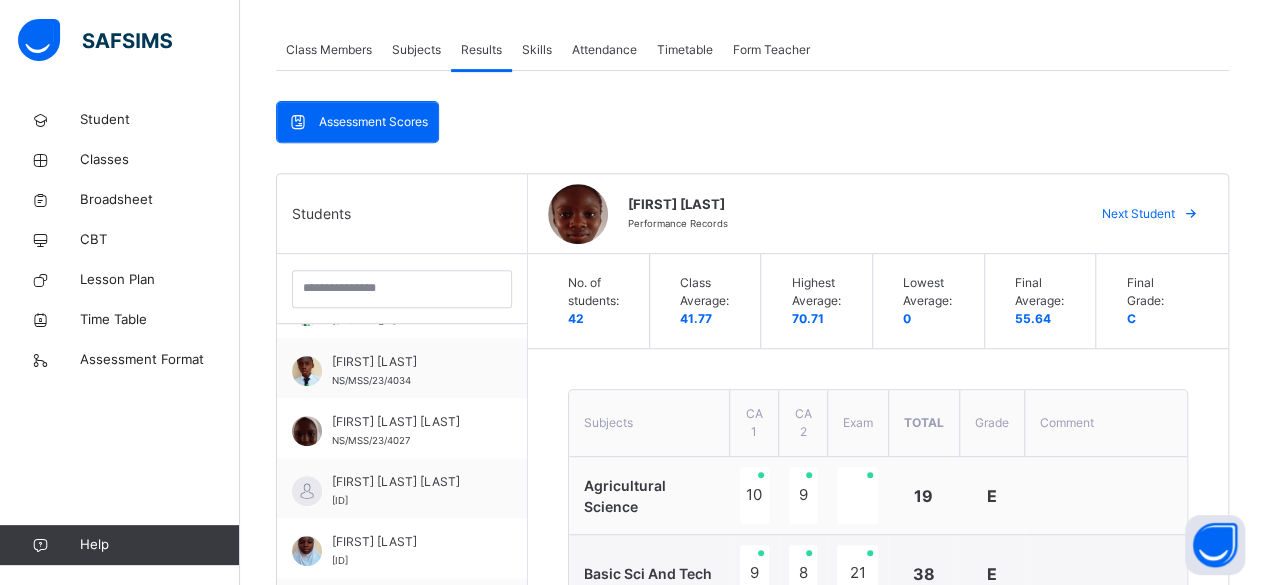 scroll, scrollTop: 1100, scrollLeft: 0, axis: vertical 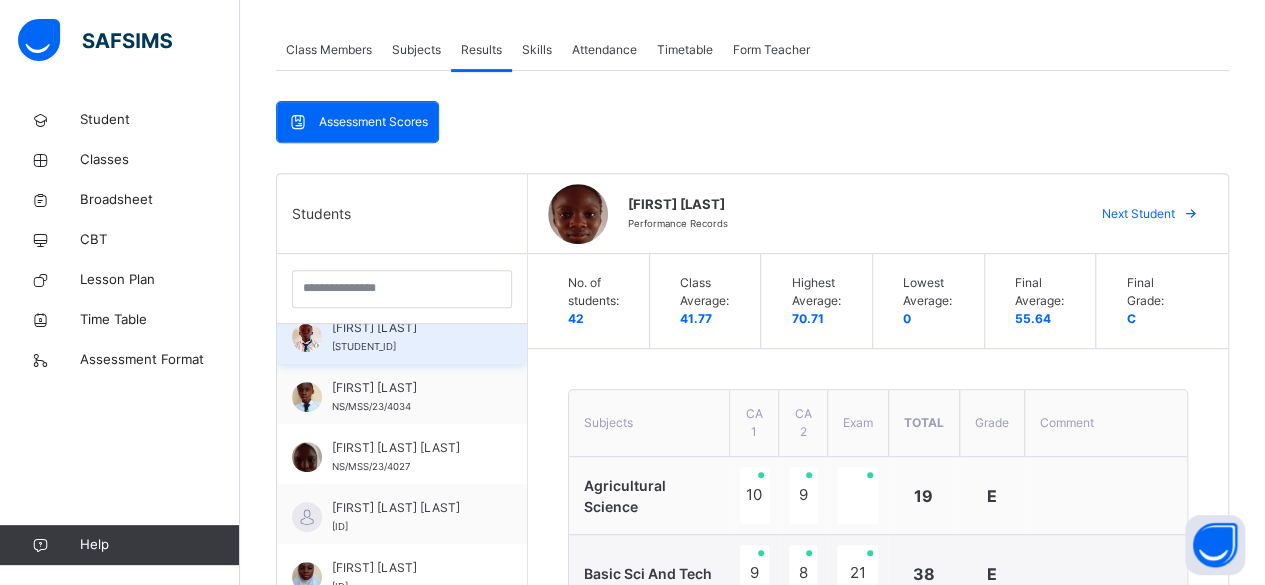 click on "[FIRST] [LAST]" at bounding box center [407, 328] 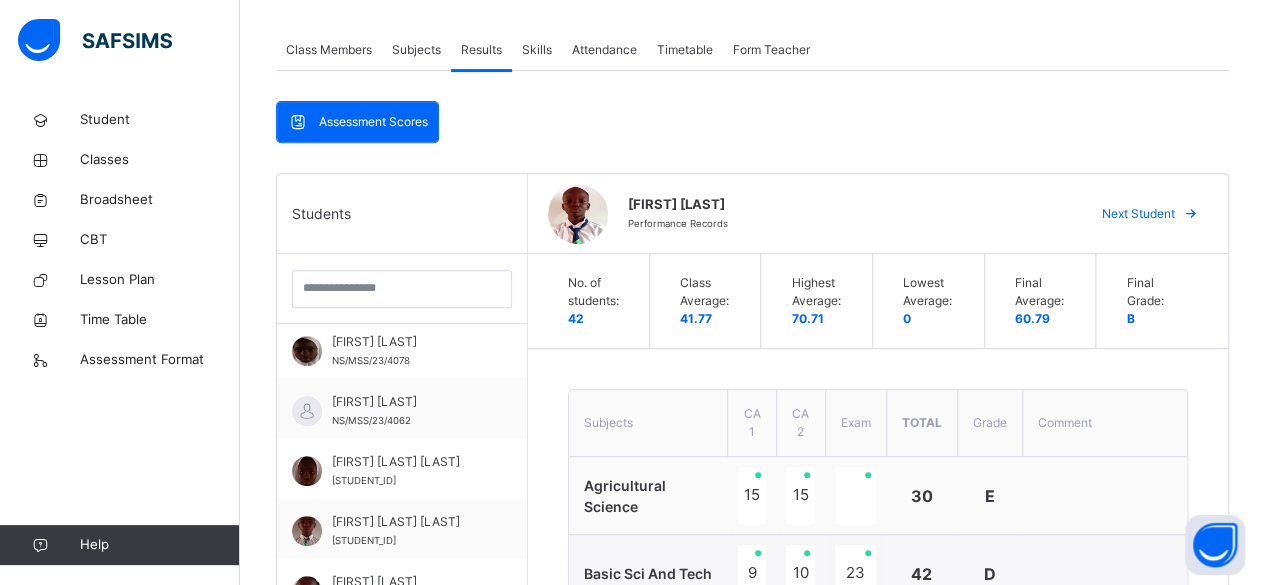 scroll, scrollTop: 0, scrollLeft: 0, axis: both 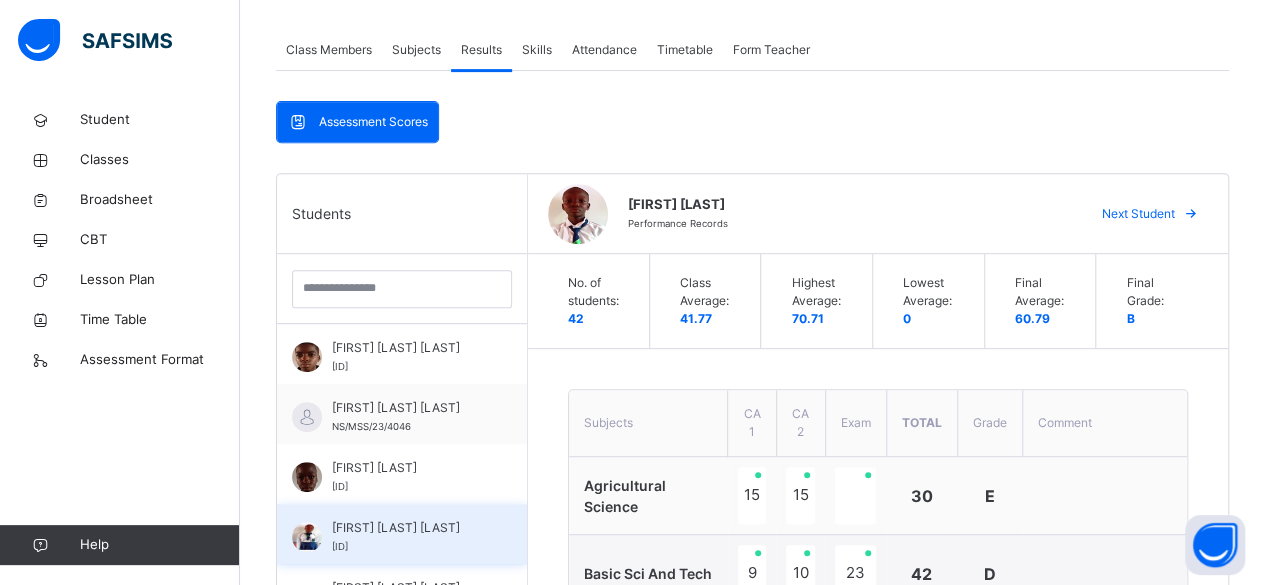 click on "[FIRST] [LAST] [LAST]" at bounding box center [407, 528] 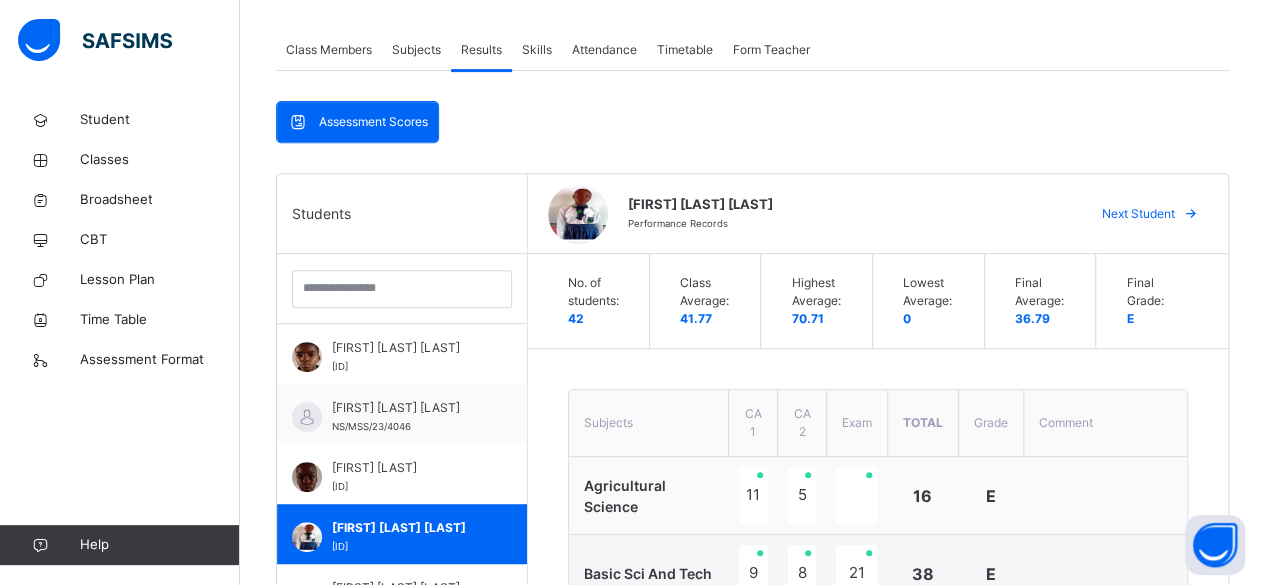 scroll, scrollTop: 246, scrollLeft: 0, axis: vertical 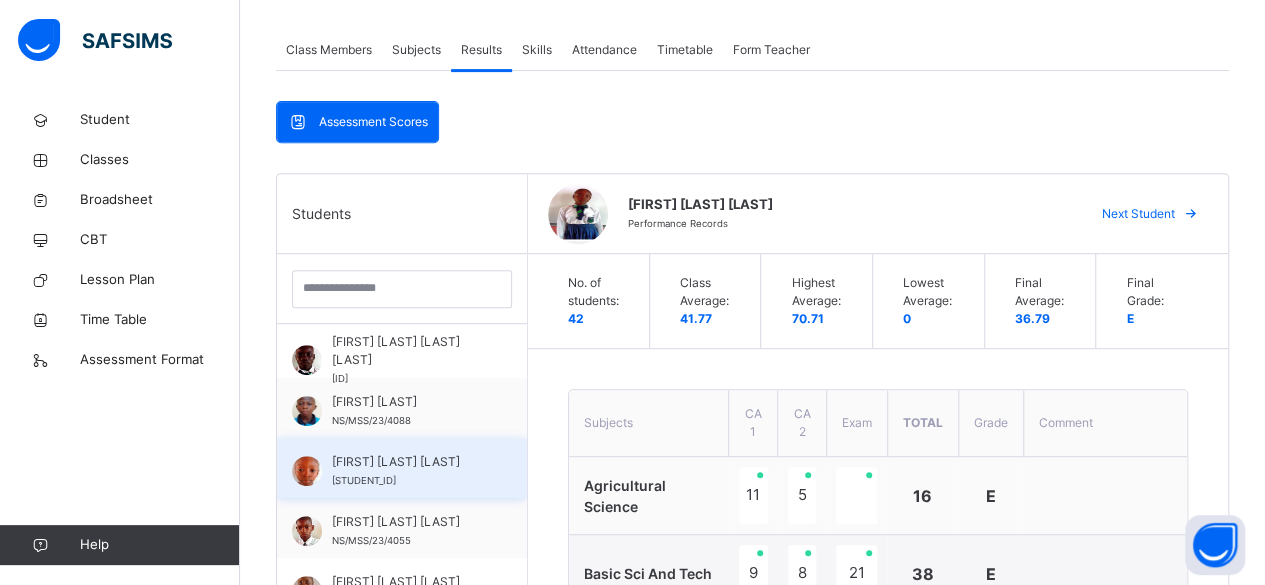 click on "[FIRST] [LAST] [STUDENT_ID]" at bounding box center (402, 468) 